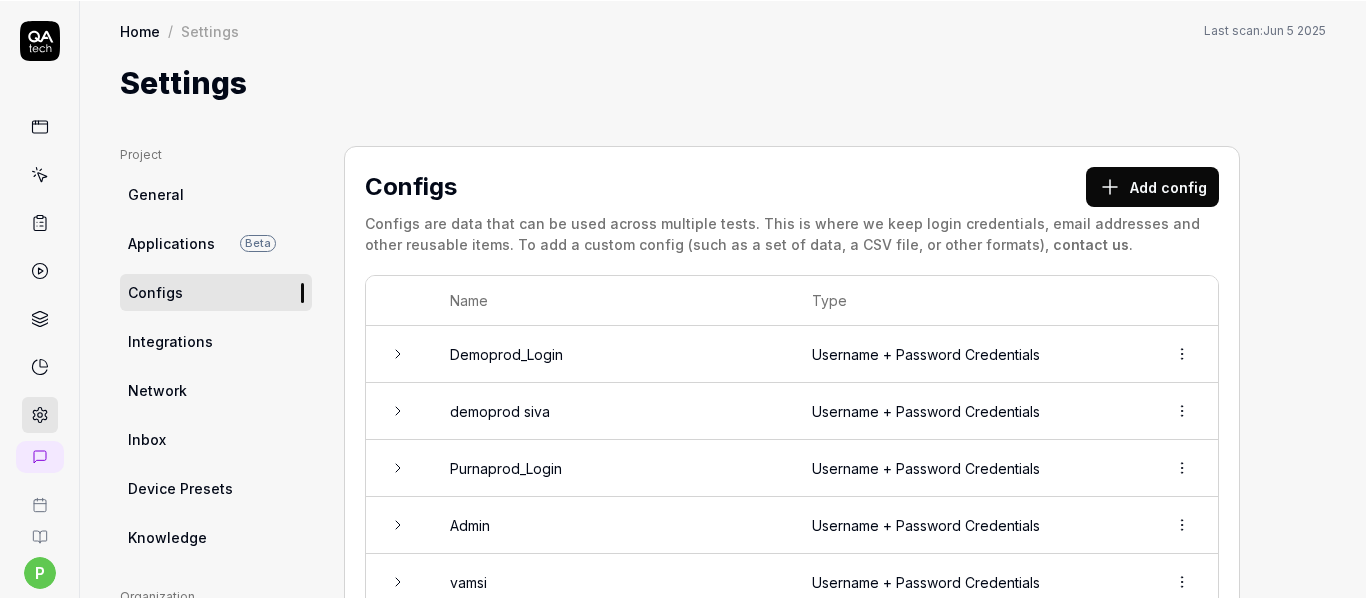 scroll, scrollTop: 0, scrollLeft: 0, axis: both 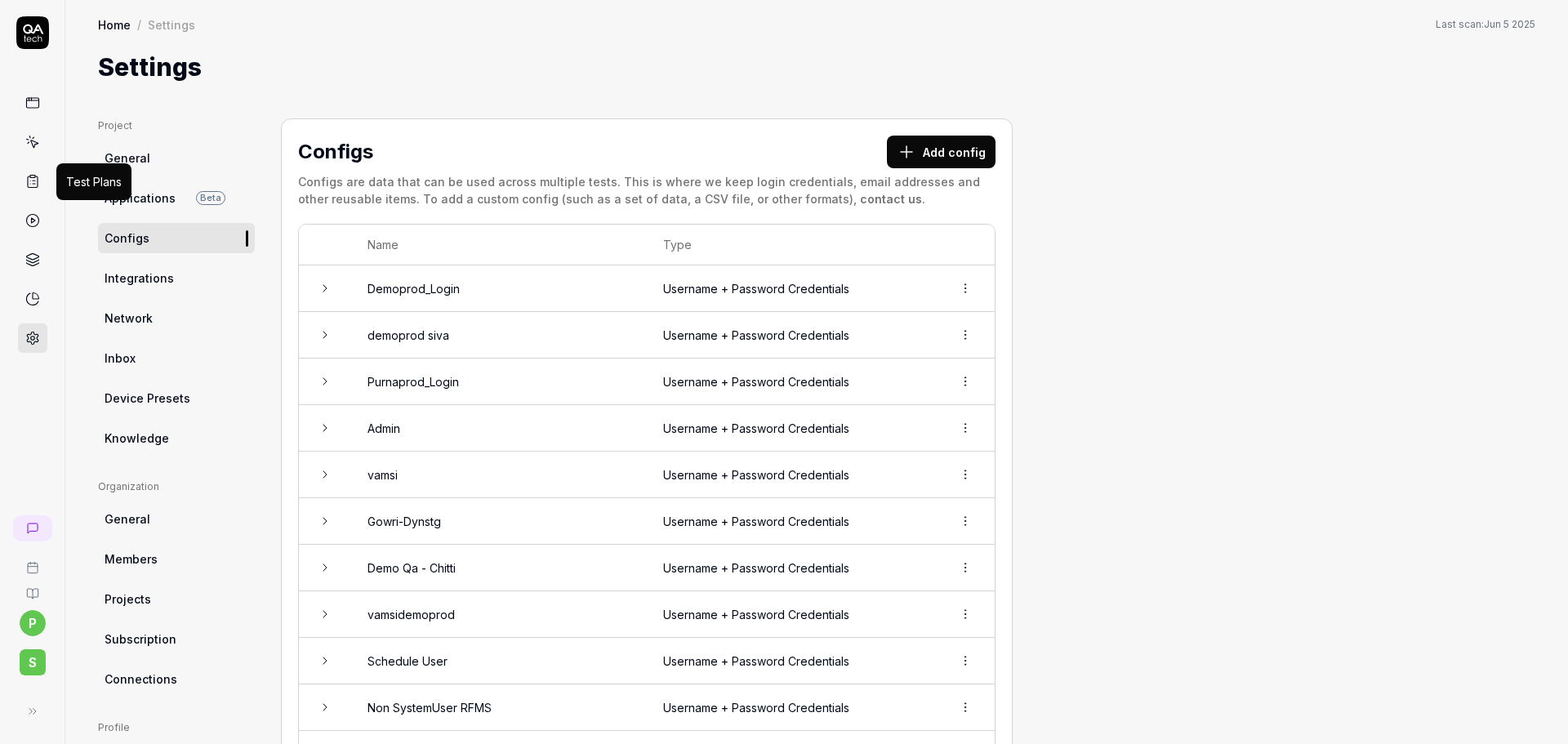 click 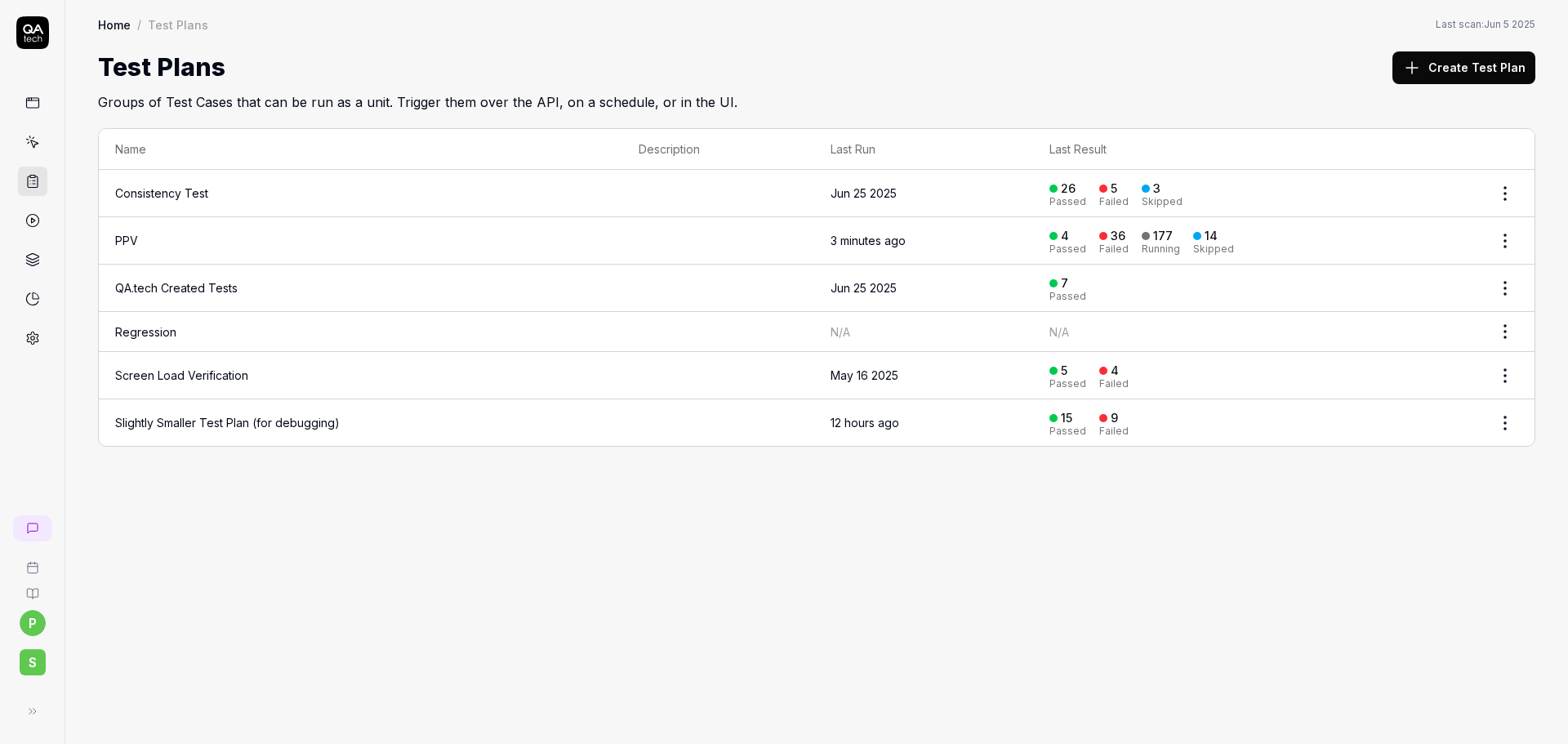 click on "PPV" at bounding box center [127, 240] 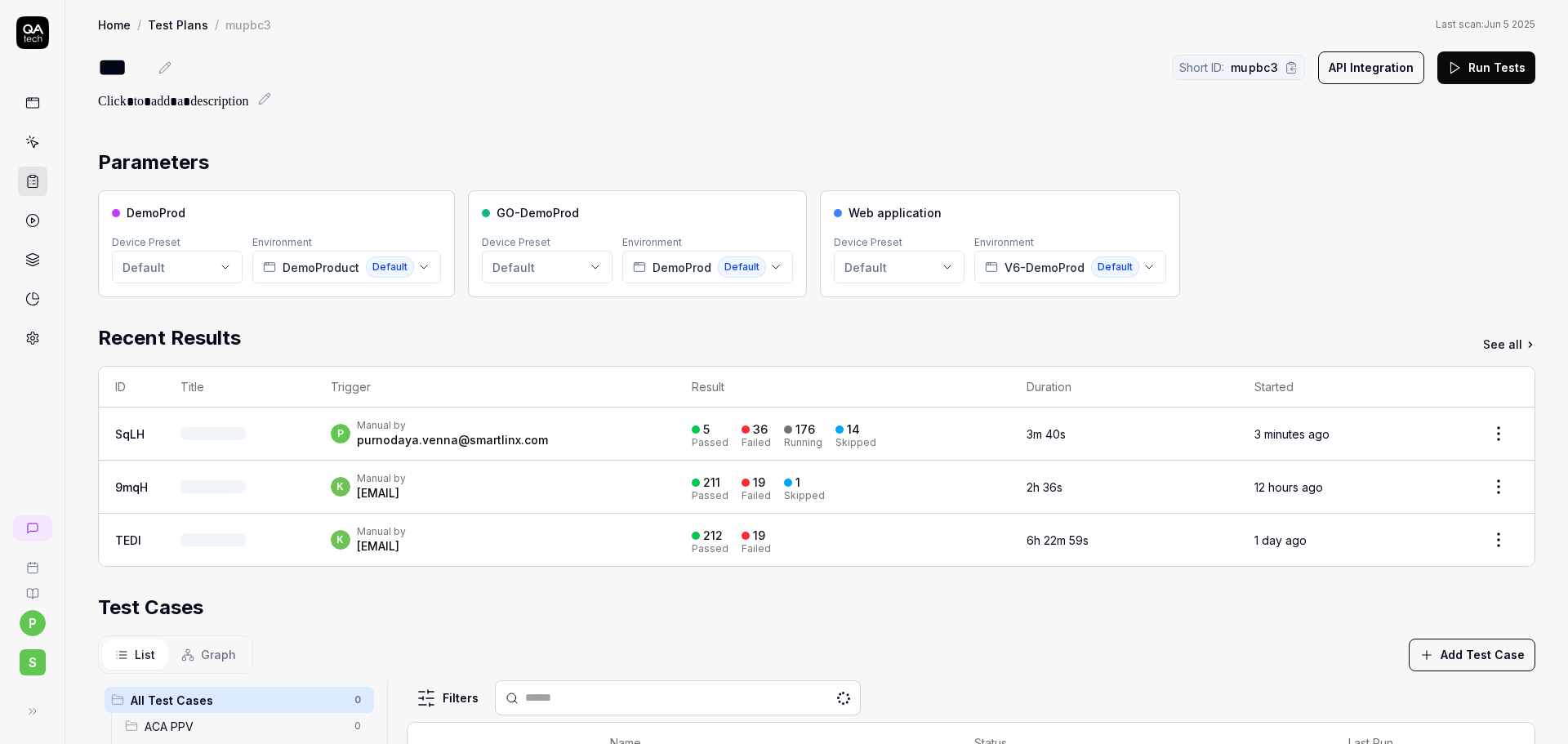 click on "p Manual by purnodaya.venna@smartlinx.com" at bounding box center [495, 434] 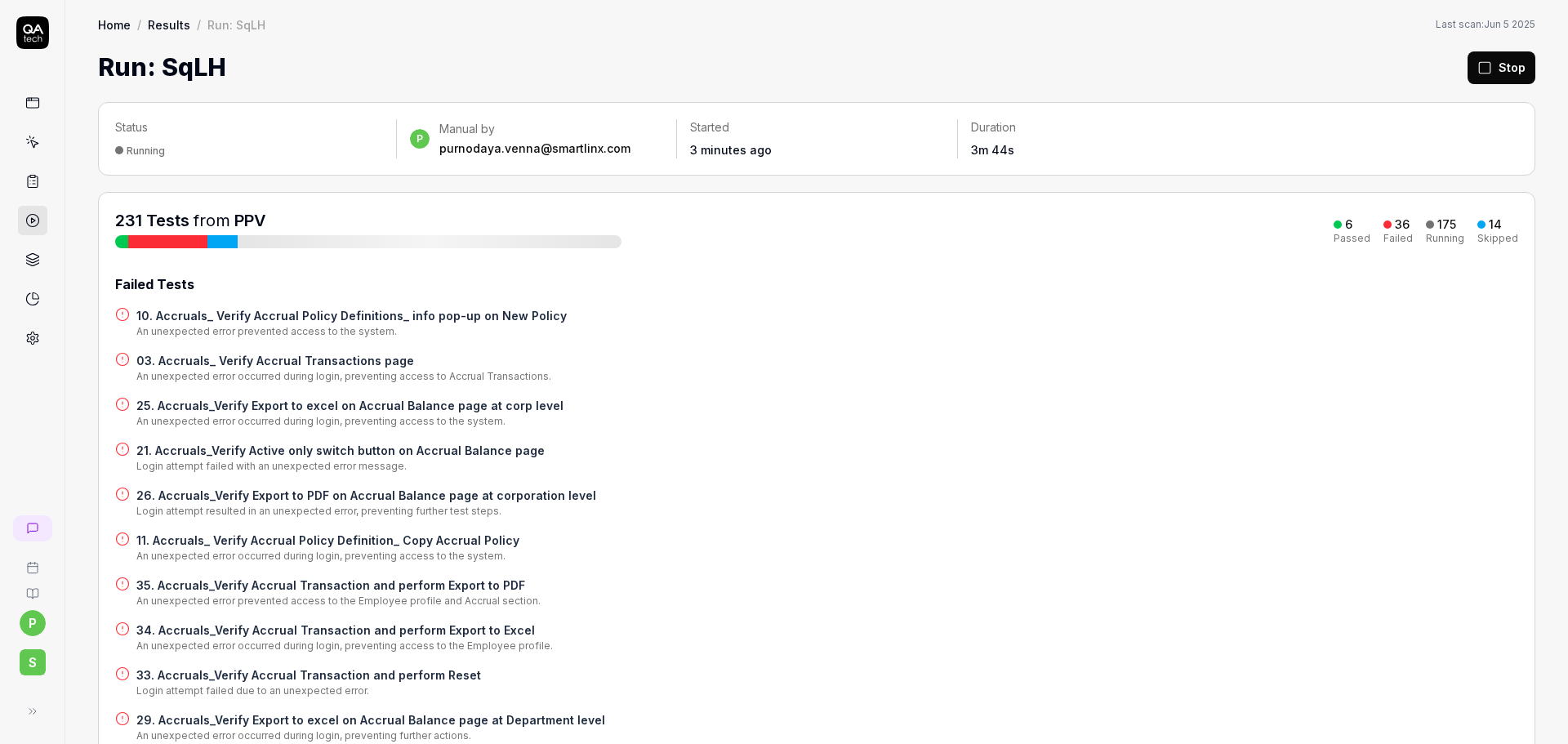 click on "Run: SqLH" at bounding box center [162, 67] 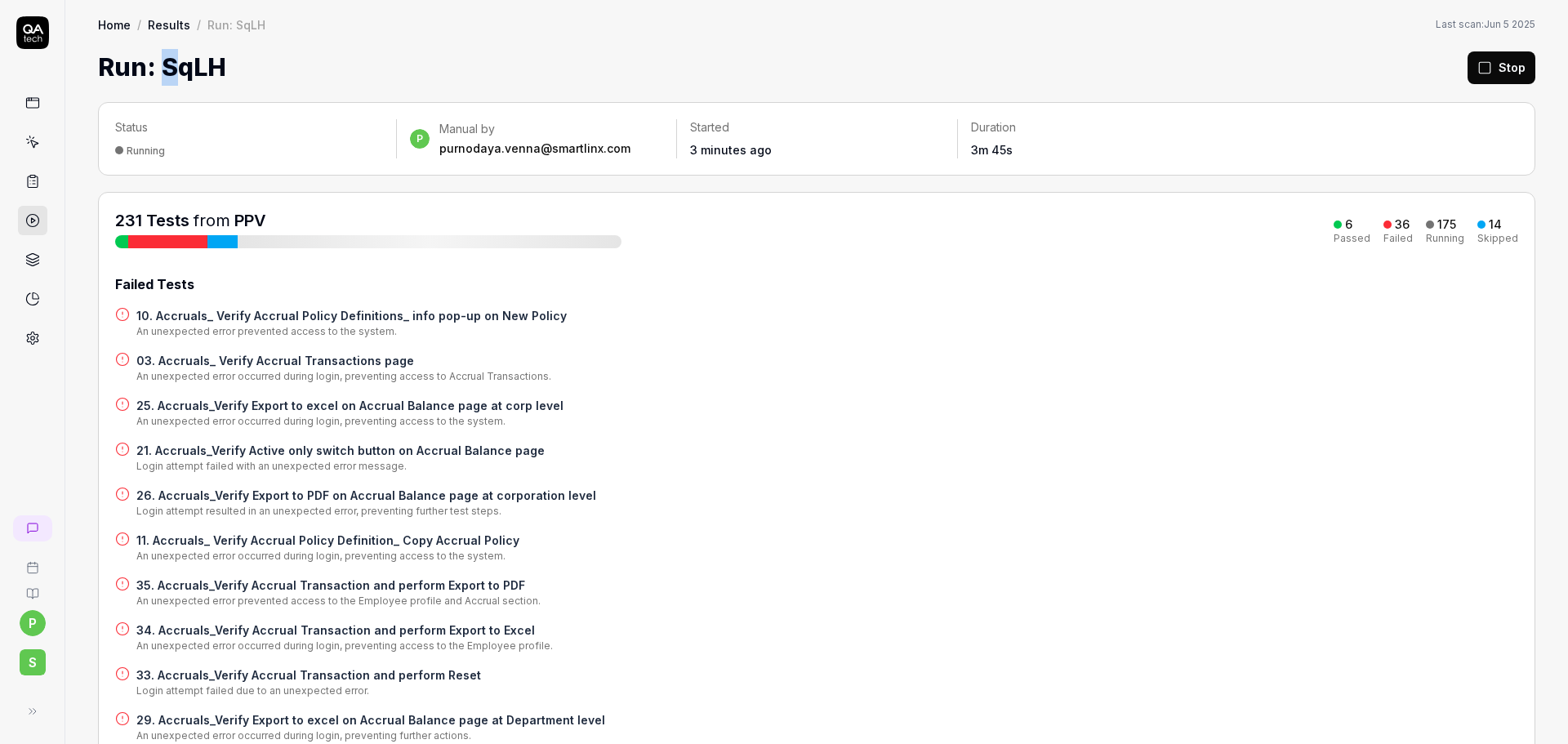 drag, startPoint x: 157, startPoint y: 60, endPoint x: 225, endPoint y: 68, distance: 68.46897 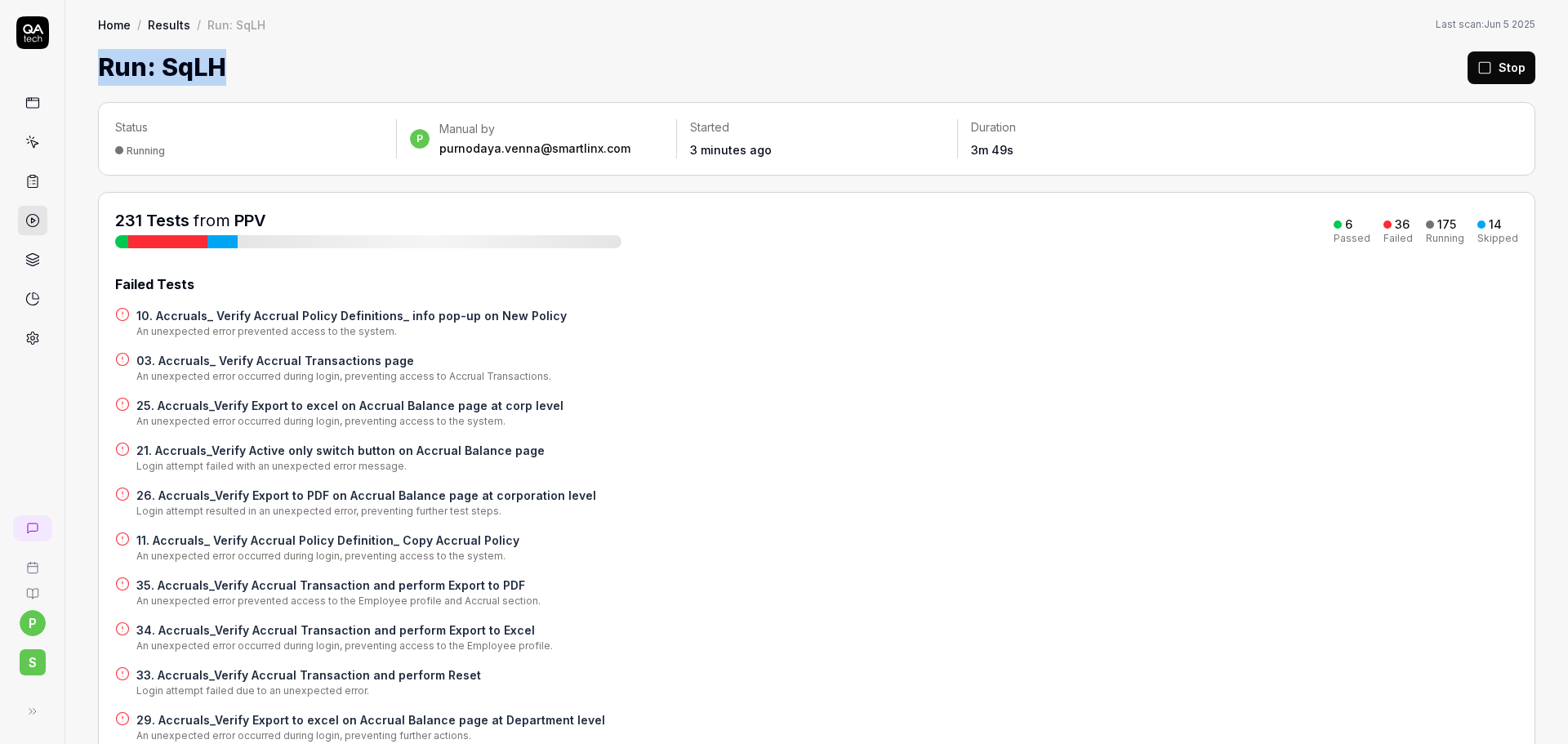 click on "Run: SqLH" at bounding box center [162, 67] 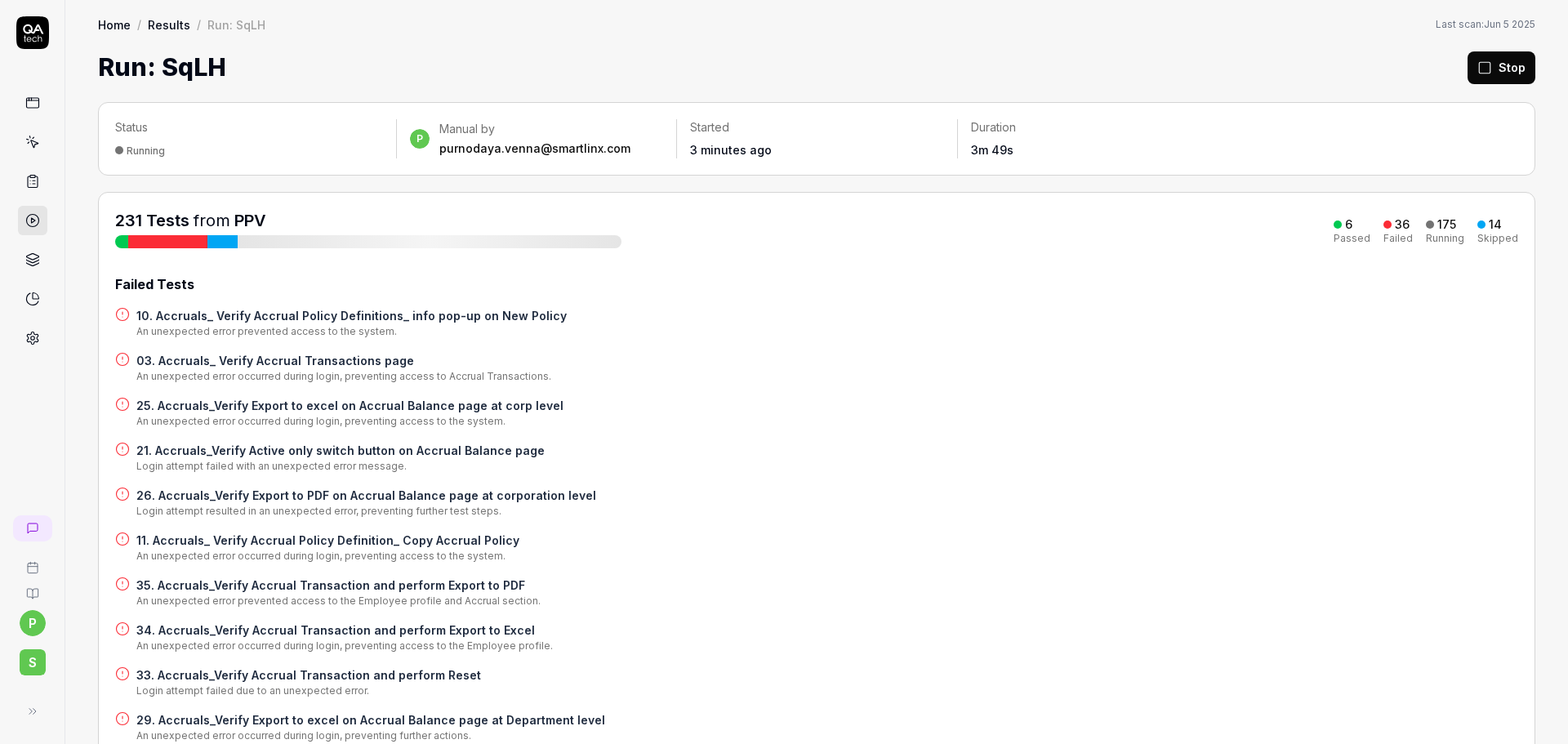 click on "Run: SqLH Stop" at bounding box center [817, 67] 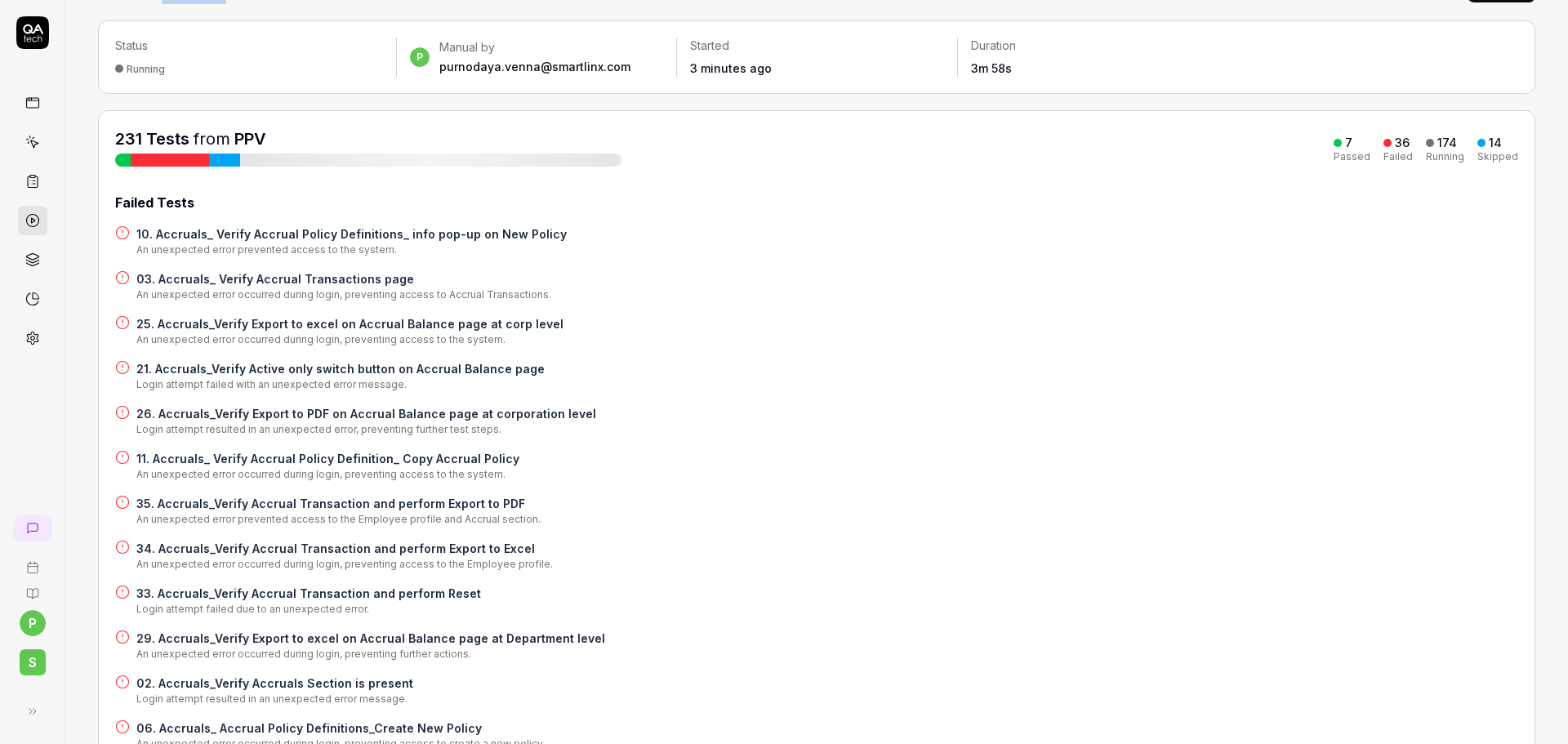 scroll, scrollTop: 0, scrollLeft: 0, axis: both 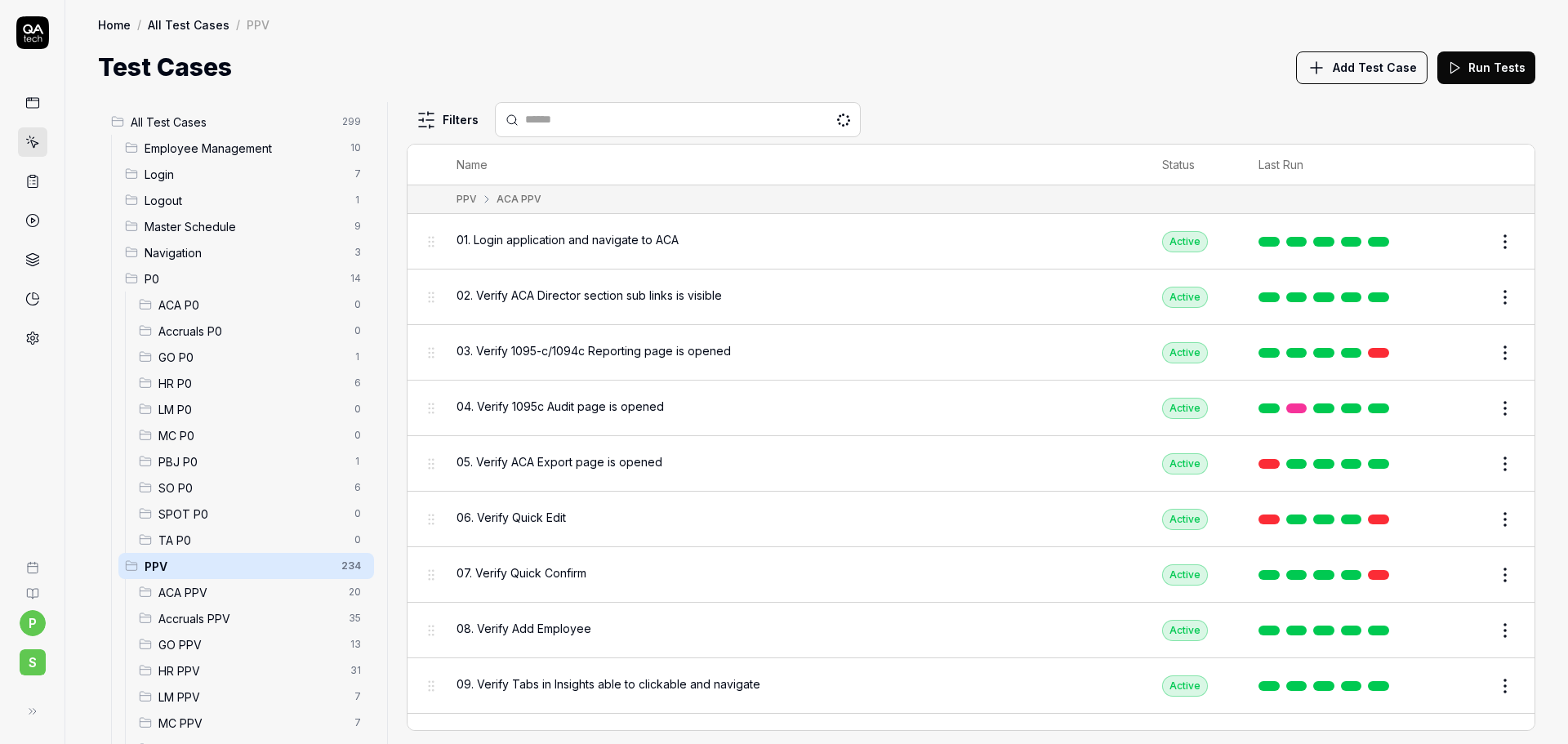 click on "p S Home / All Test Cases / PPV Home / All Test Cases / PPV Test Cases Add Test Case Run Tests All Test Cases 299 Employee Management 10 Login 7 Logout 1 Master Schedule 9 Navigation 3 P0 14 ACA P0 0 Accruals P0 0 GO P0 1 HR P0 6 LM P0 0 MC P0 0 PBJ P0 1 SO P0 6 SPOT P0 0 TA P0 0 PPV 234 ACA PPV 20 Accruals PPV 35 GO PPV 13 HR PPV 31 LM PPV 7 MC PPV 7 PBJ PPV 22 SO PPV 56 Spotlight PPV 3 TA PPV 40 Reporting 3 Schedule Optimizer 1 Screen Loads 7 Time & Attendance 6 Filters Name Status Last Run PPV ACA PPV 01. Login application and navigate to  ACA Active Edit 02. Verify ACA Director section sub links is visible Active Edit 03. Verify 1095-c/1094c Reporting page is opened Active Edit 04. Verify 1095c Audit  page is opened Active Edit 05. Verify ACA Export page is opened Active Edit 06. Verify Quick Edit Active Edit 07. Verify Quick Confirm Active Edit 08. Verify Add Employee Active Edit 09. Verify Tabs in Insights able to clickable and navigate Active Edit Active Edit 11. Verify the column settings Active Edit" at bounding box center (784, 372) 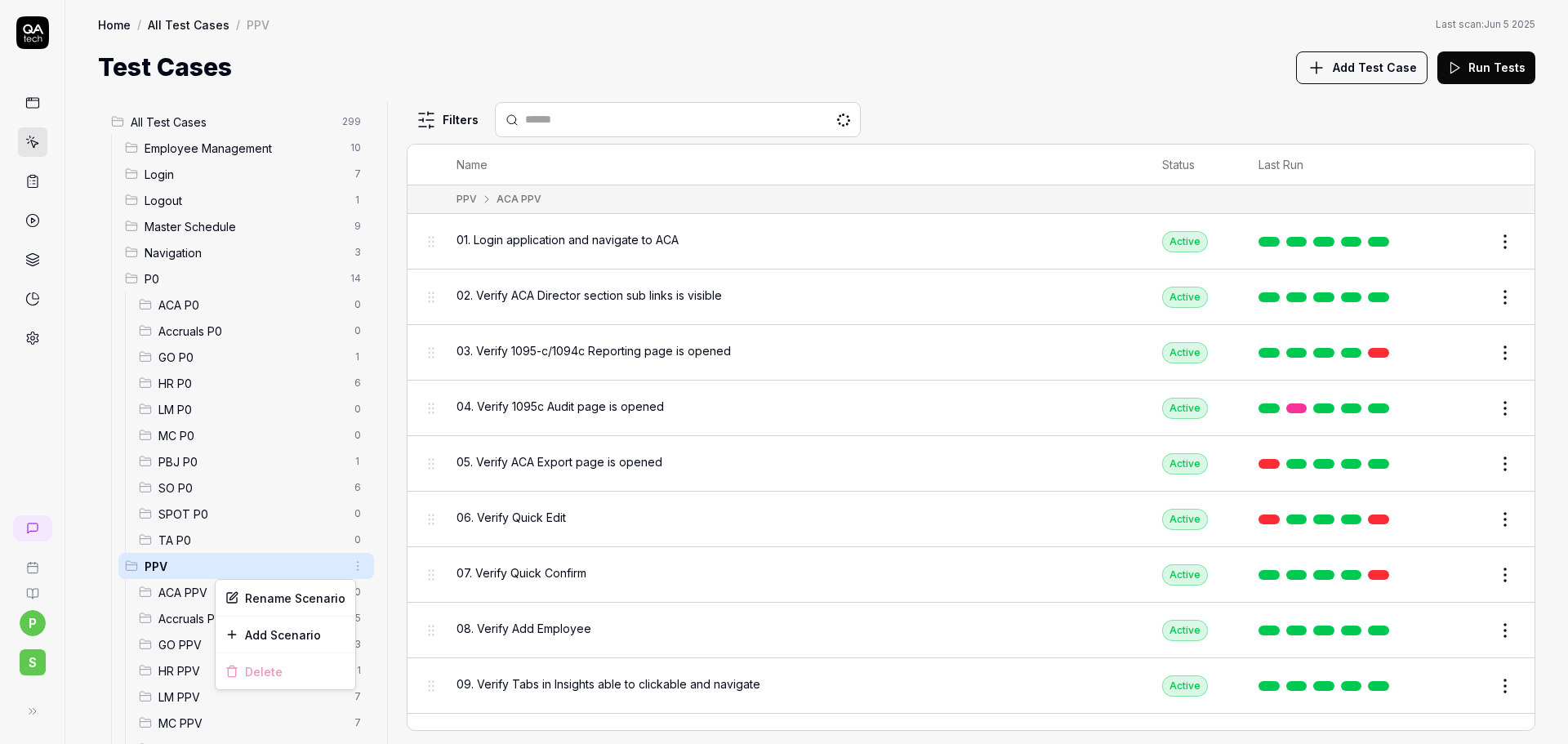 scroll, scrollTop: 0, scrollLeft: 0, axis: both 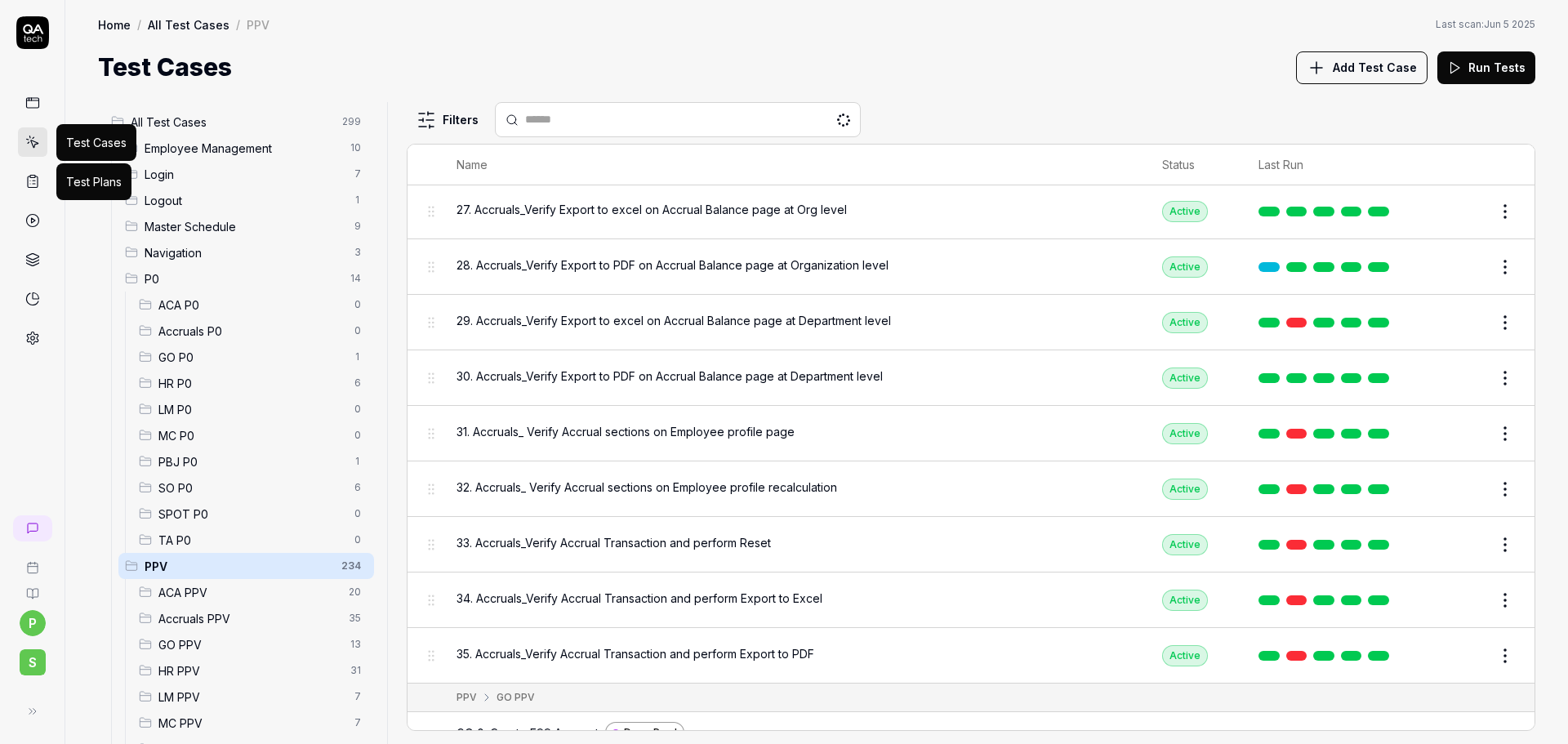 click 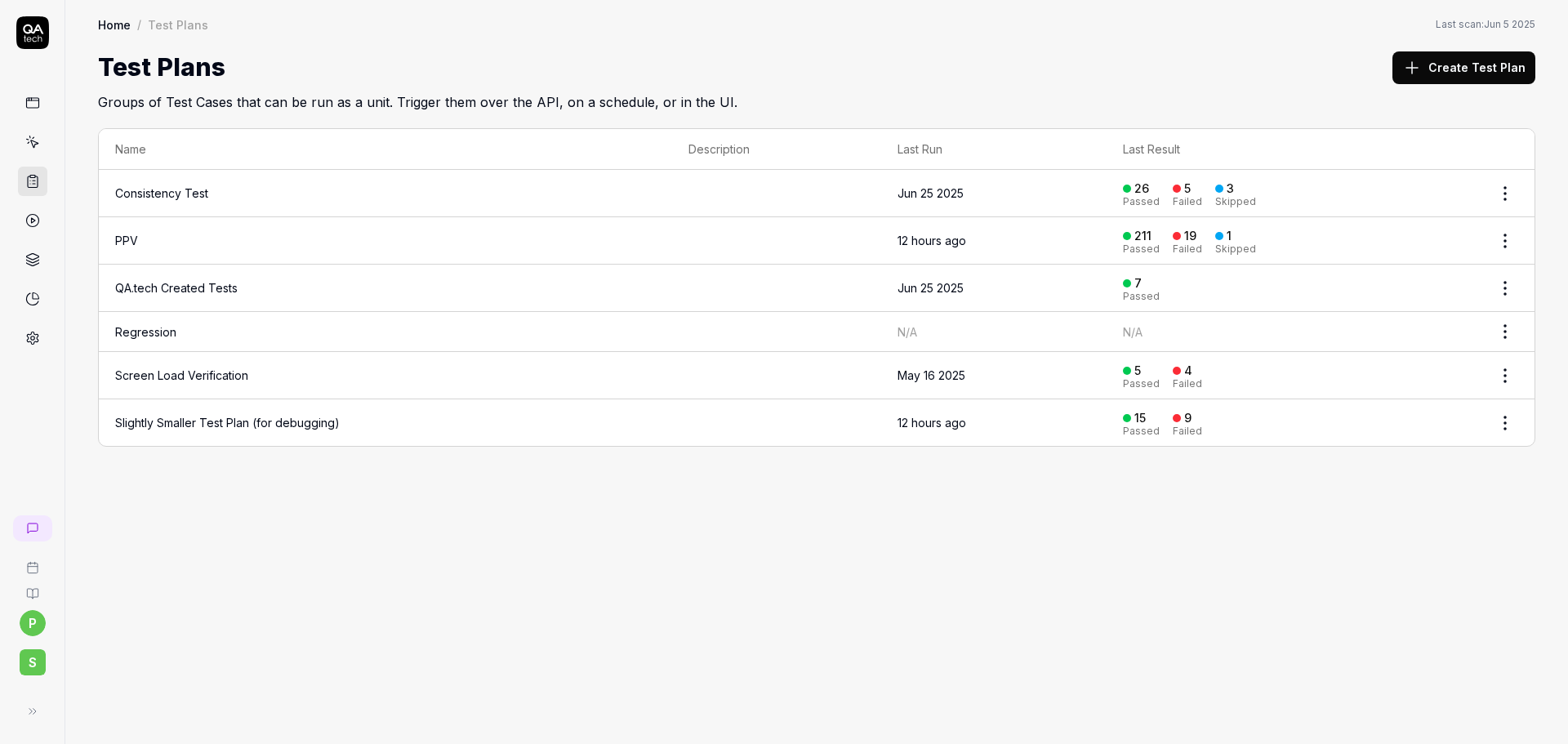 click on "p S Home / Test Plans Home / Test Plans Last scan:  Jun 5 2025 Test Plans Create Test Plan Groups of Test Cases that can be run as a unit. Trigger them over the API, on a schedule, or in the UI. Name Description Last Run Last Result Consistency Test Jun 25 2025 26 Passed 5 Failed 3 Skipped PPV 12 hours ago 211 Passed 19 Failed 1 Skipped QA.tech Created Tests Jun 25 2025 7 Passed Regression N/A N/A Screen Load Verification May 16 2025 5 Passed 4 Failed Slightly Smaller Test Plan (for debugging) 12 hours ago 15 Passed 9 Failed" at bounding box center [784, 372] 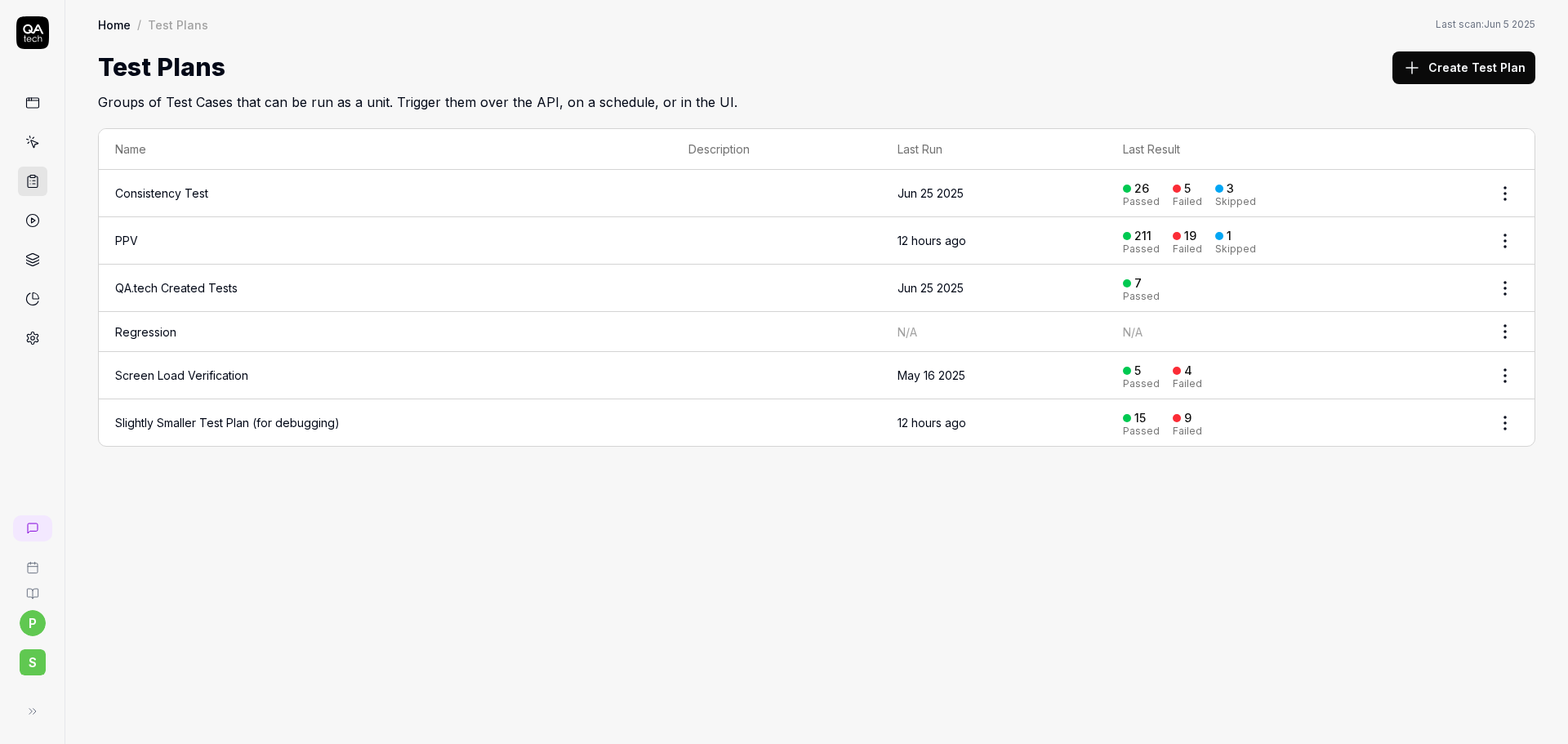 click on "p S Home / Test Plans Home / Test Plans Last scan:  Jun 5 2025 Test Plans Create Test Plan Groups of Test Cases that can be run as a unit. Trigger them over the API, on a schedule, or in the UI. Name Description Last Run Last Result Consistency Test Jun 25 2025 26 Passed 5 Failed 3 Skipped PPV 12 hours ago 211 Passed 19 Failed 1 Skipped QA.tech Created Tests Jun 25 2025 7 Passed Regression N/A N/A Screen Load Verification May 16 2025 5 Passed 4 Failed Slightly Smaller Test Plan (for debugging) 12 hours ago 15 Passed 9 Failed" at bounding box center [784, 372] 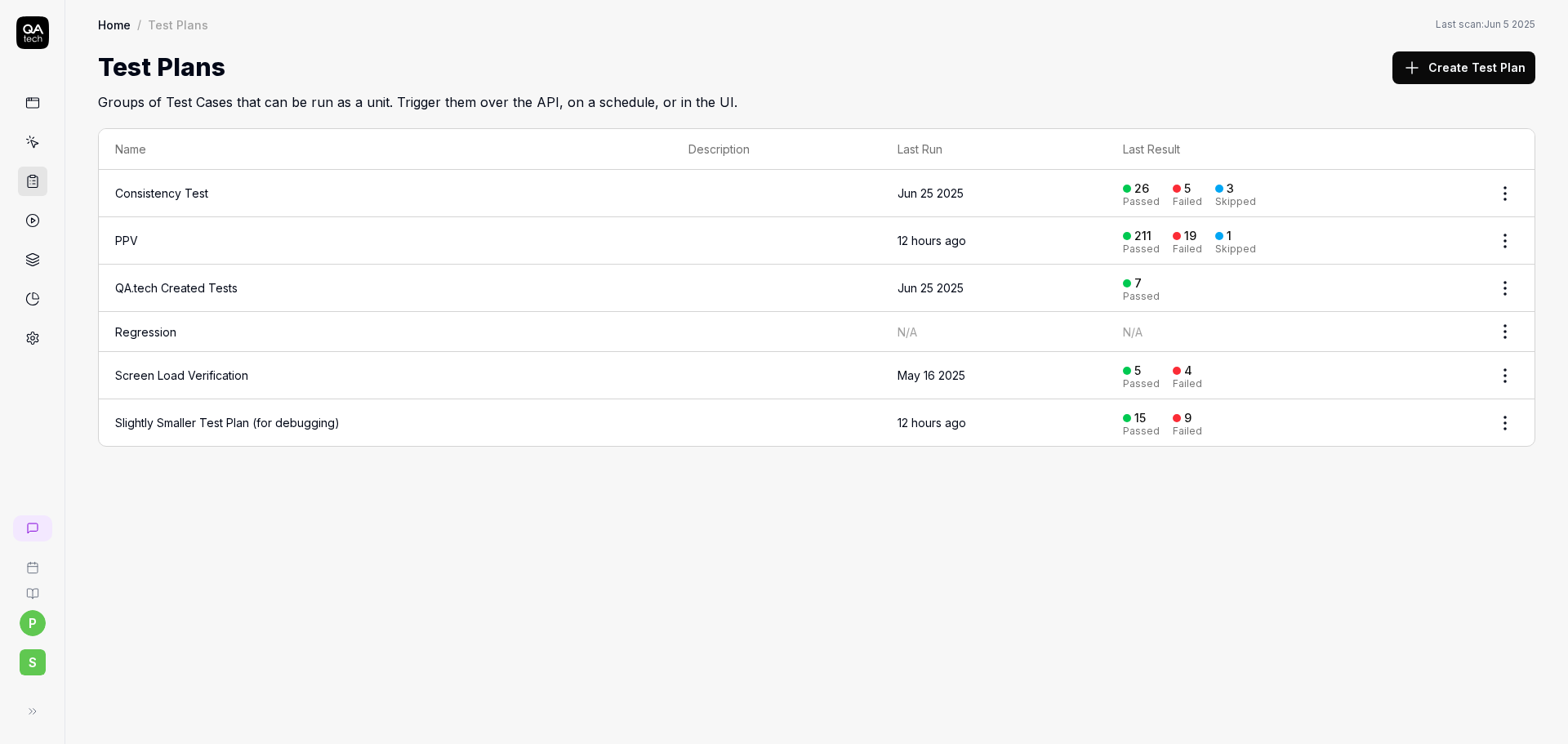 click on "PPV" at bounding box center (127, 240) 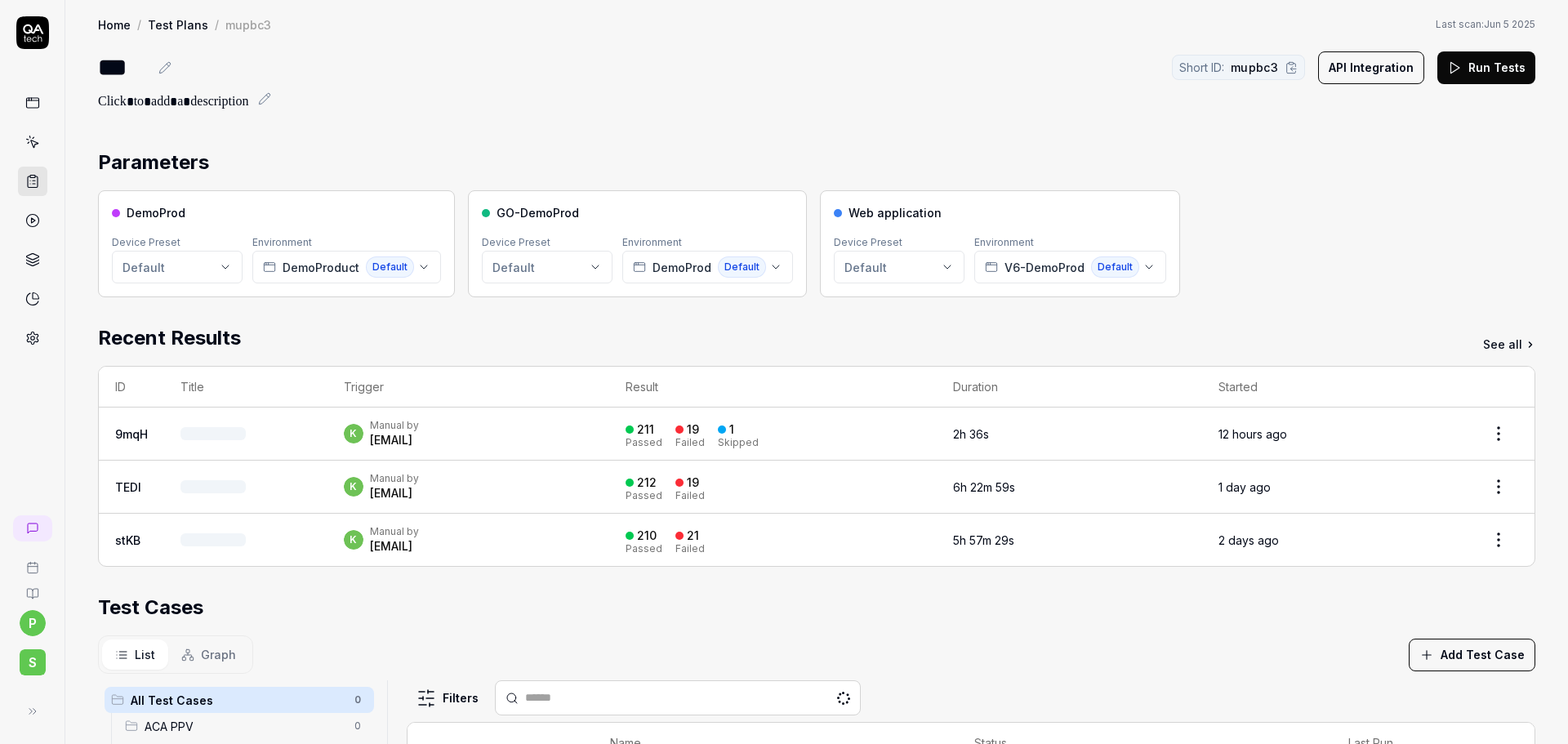 click on "Run Tests" at bounding box center [1486, 68] 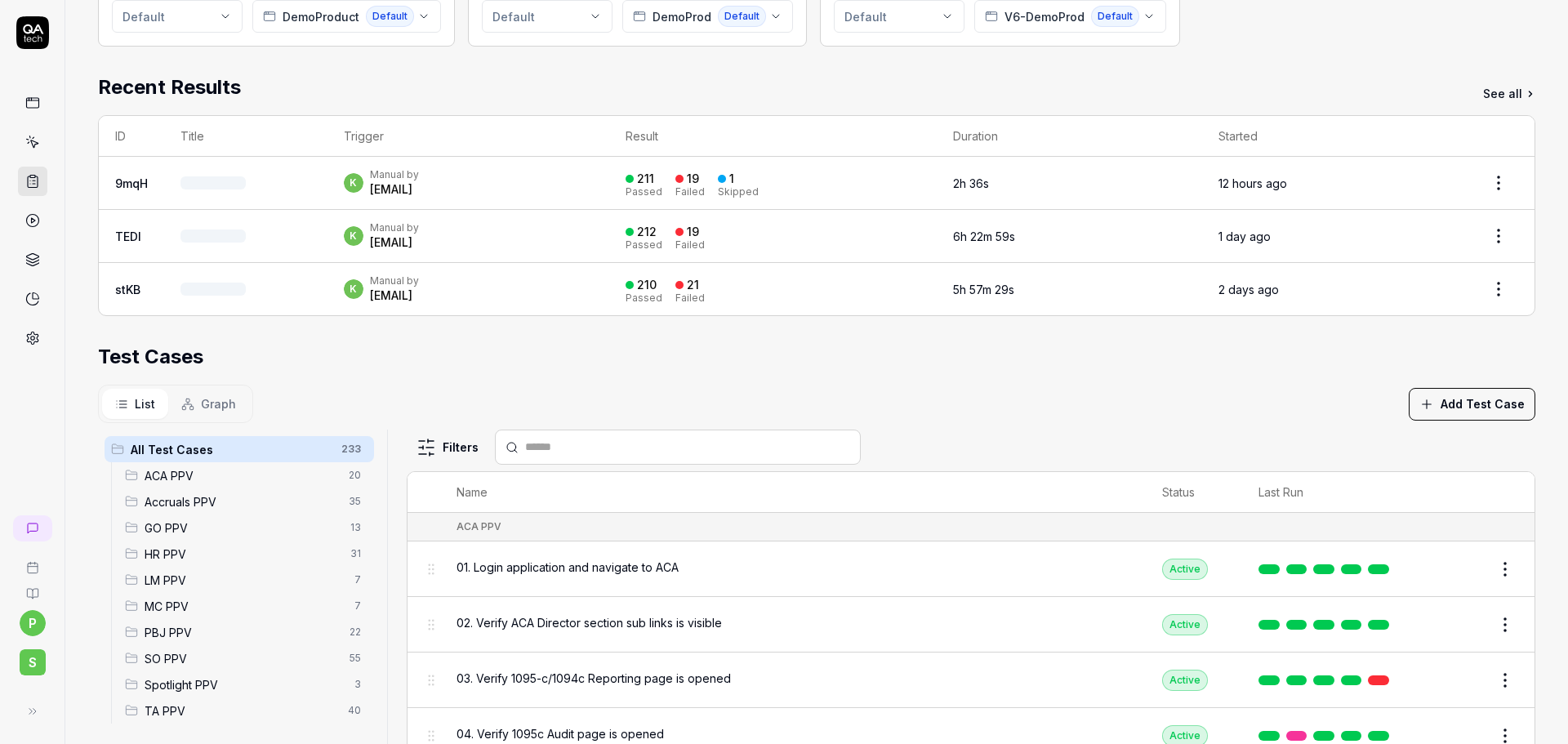 scroll, scrollTop: 386, scrollLeft: 0, axis: vertical 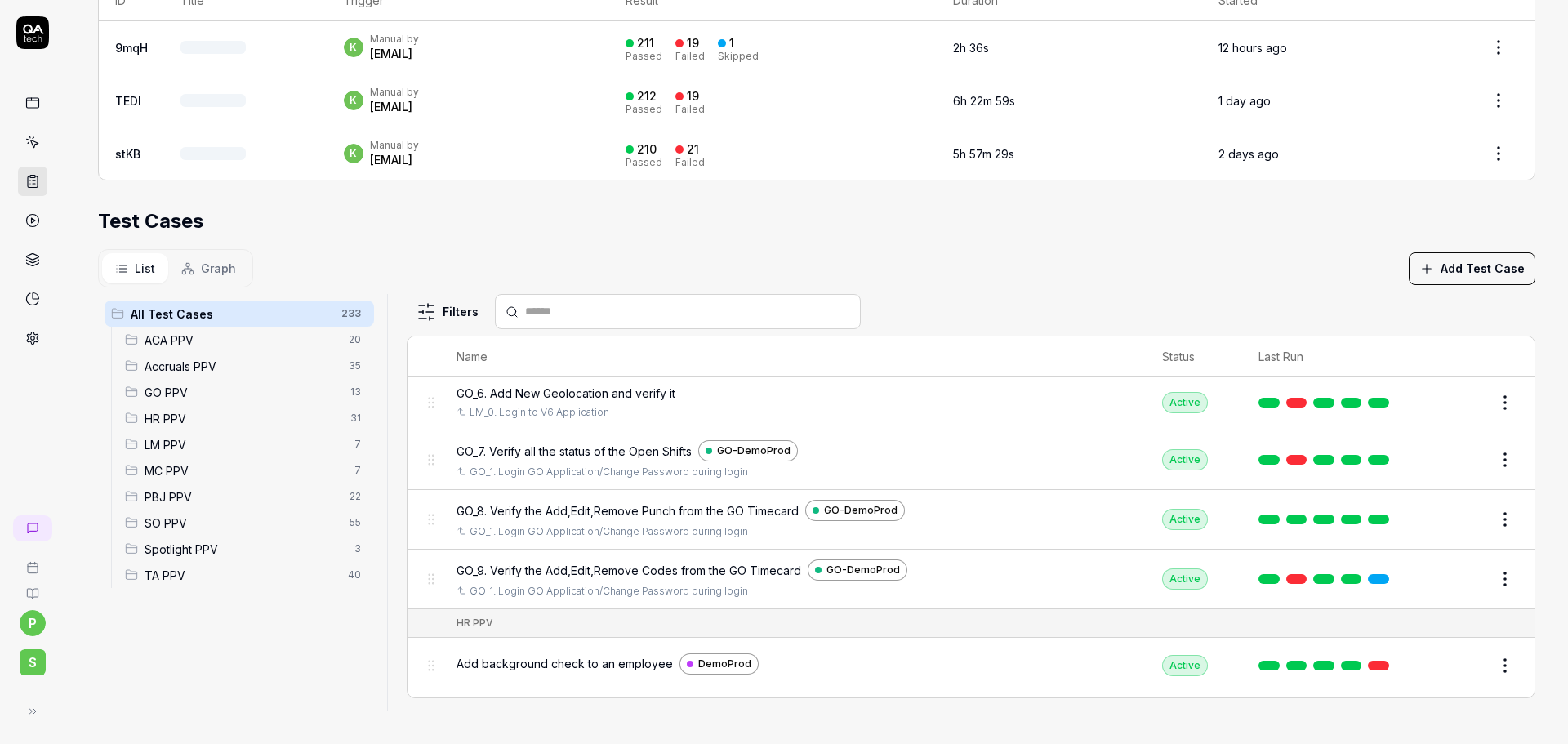 click on "PBJ PPV" at bounding box center [242, 497] 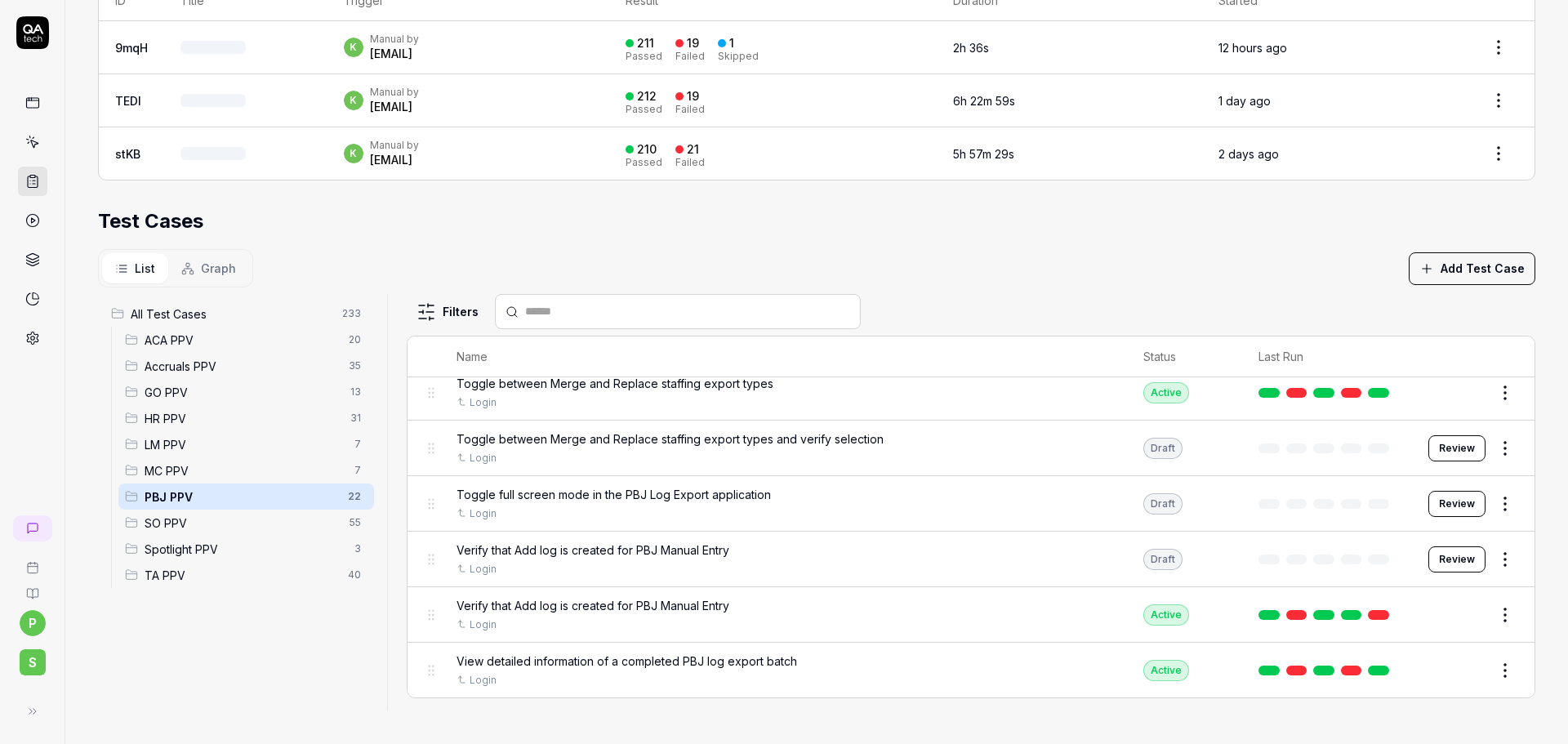 scroll, scrollTop: 929, scrollLeft: 0, axis: vertical 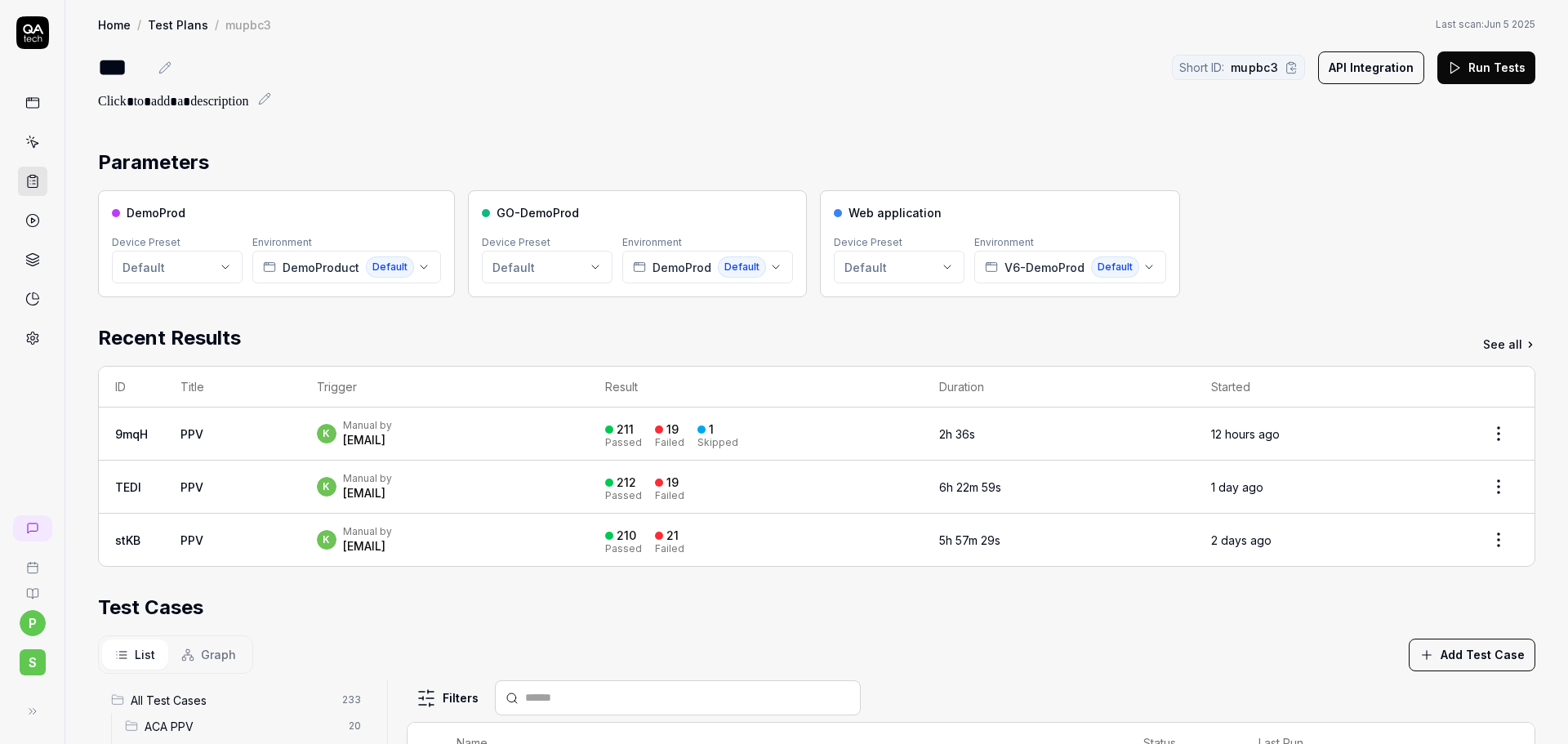 click on "Parameters DemoProd Device Preset Default Environment DemoProduct Default GO-DemoProd Device Preset Default Environment DemoProd Default Web application Device Preset Default Environment V6-DemoProd Default Recent Results See all ID Title Trigger Result Duration Started 9mqH PPV k Manual by kevin.opolin@smartlinx.com 211 Passed 19 Failed 1 Skipped 2h 36s 12 hours ago TEDl PPV k Manual by kevin.opolin@smartlinx.com 212 Passed 19 Failed 6h 22m 59s 1 day ago stKB PPV k Manual by kevin.opolin@smartlinx.com 210 Passed 21 Failed 5h 57m 29s 2 days ago Test Cases List Graph Add Test Case All Test Cases 233 ACA PPV 20 Accruals PPV 35 GO PPV 13 HR PPV 31 LM PPV 7 MC PPV 7 PBJ PPV 22 SO PPV 55 Spotlight PPV 3 TA PPV 40 Filters Name Status Last Run PBJ PPV 5 Star Predictor PDf Download Login Active Edit 5 star predictor view in spotlight  Login Active Edit ADD PBJ Manual entry  Login Active Edit Configure a new PBJ export with Employee and Staffing Hours sections included Login Active Edit Login Active Edit Login Active" at bounding box center [817, 630] 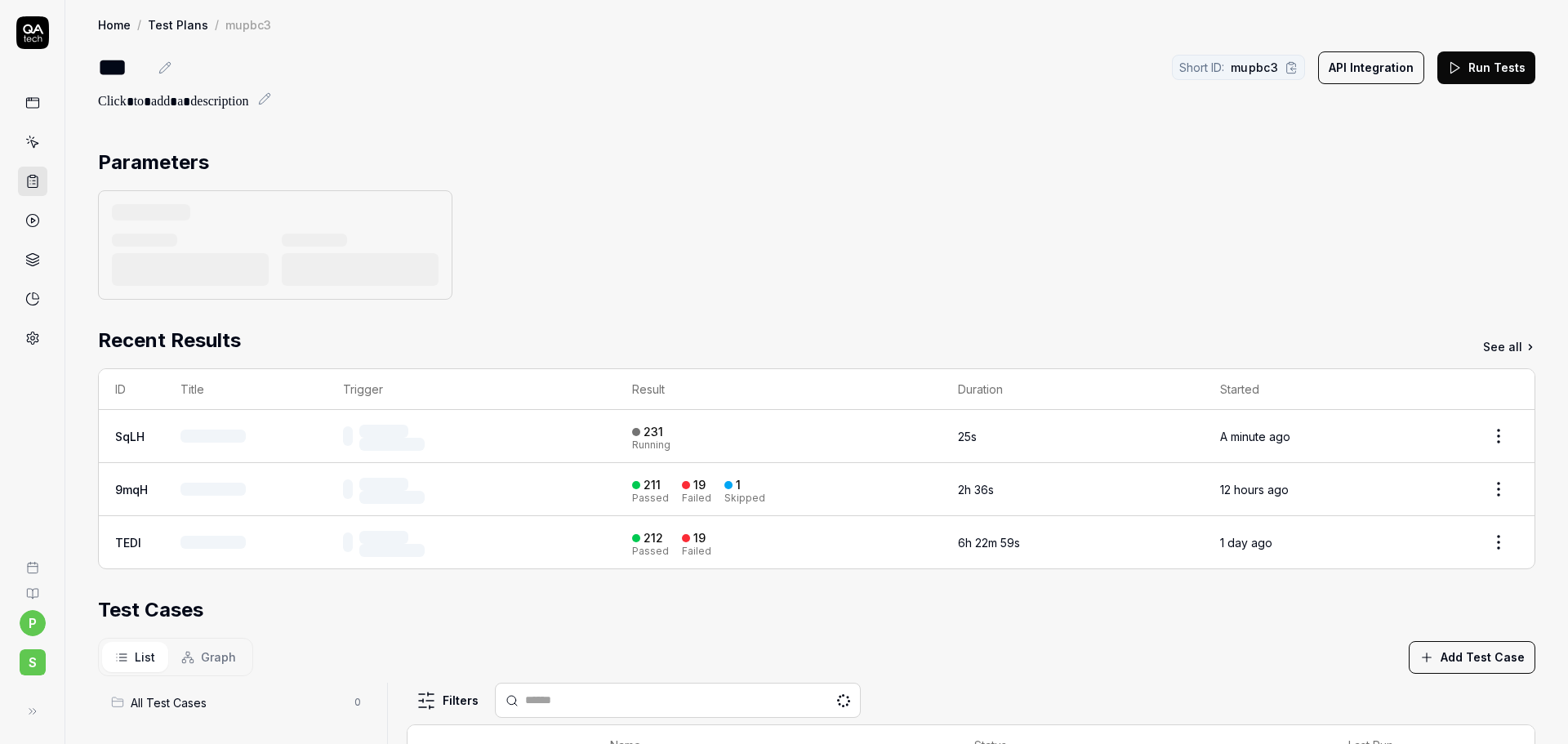 scroll, scrollTop: 0, scrollLeft: 0, axis: both 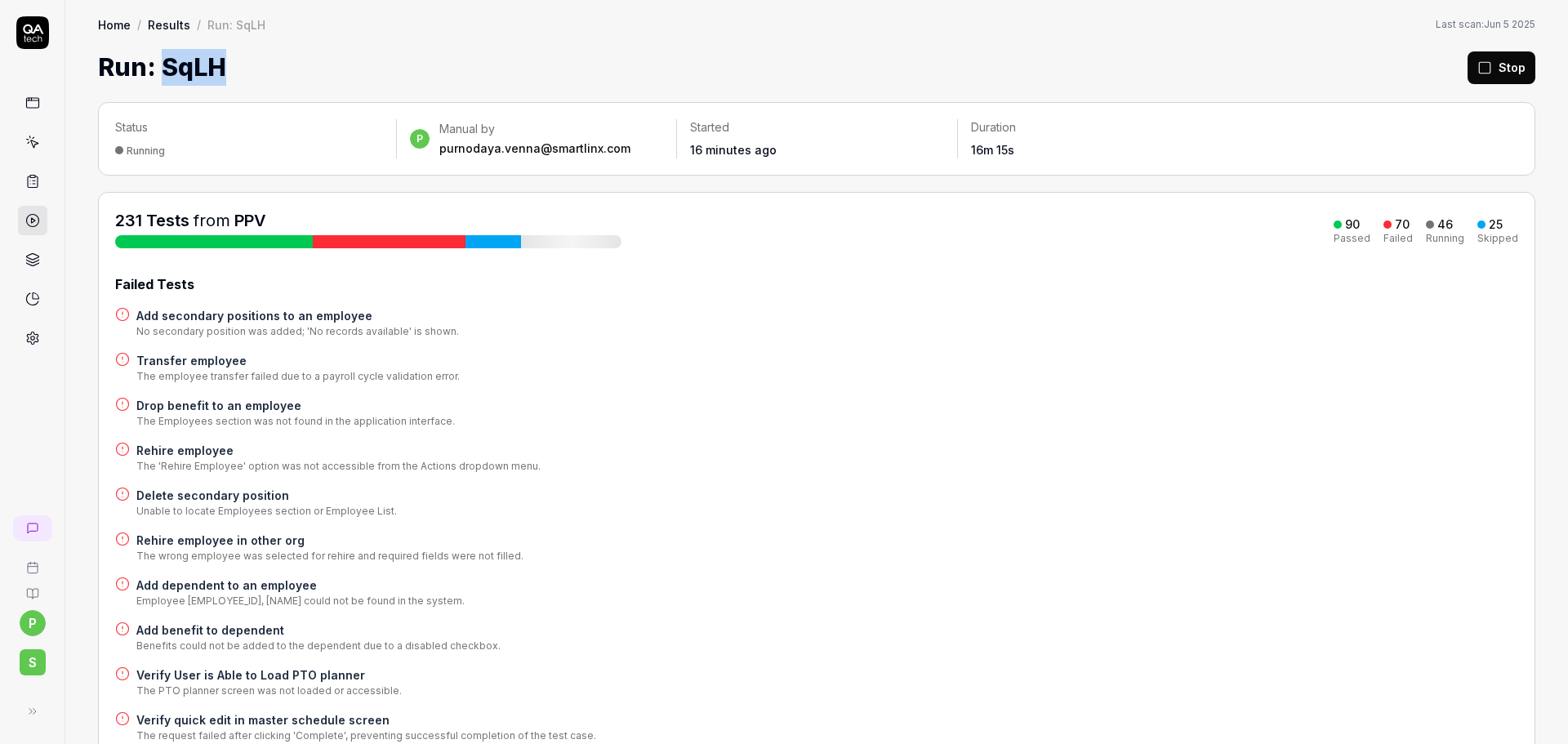 drag, startPoint x: 164, startPoint y: 70, endPoint x: 229, endPoint y: 63, distance: 65.37584 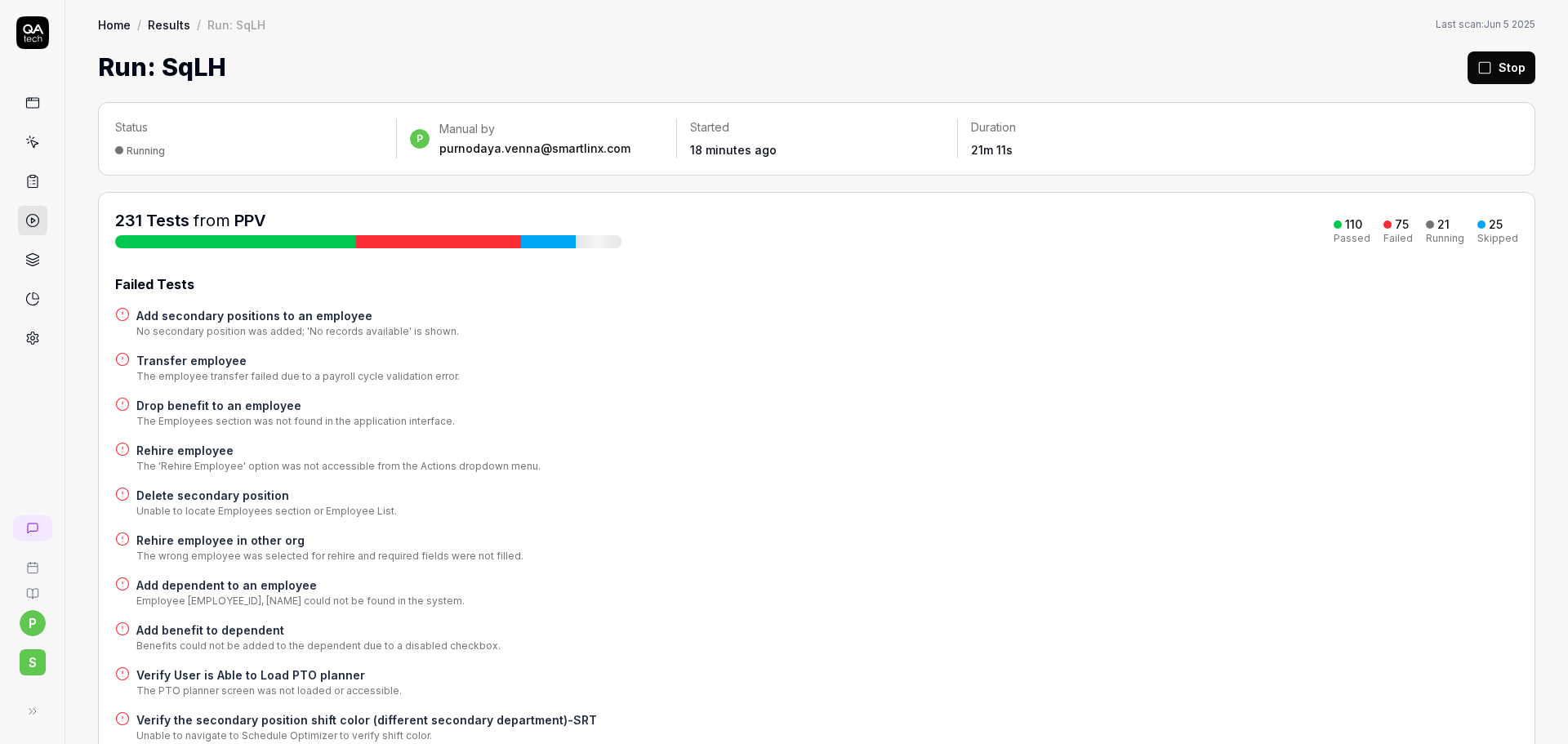 click on "231 Tests   from   PPV   110 Passed 75 Failed 21 Running 25 Skipped" at bounding box center (817, 229) 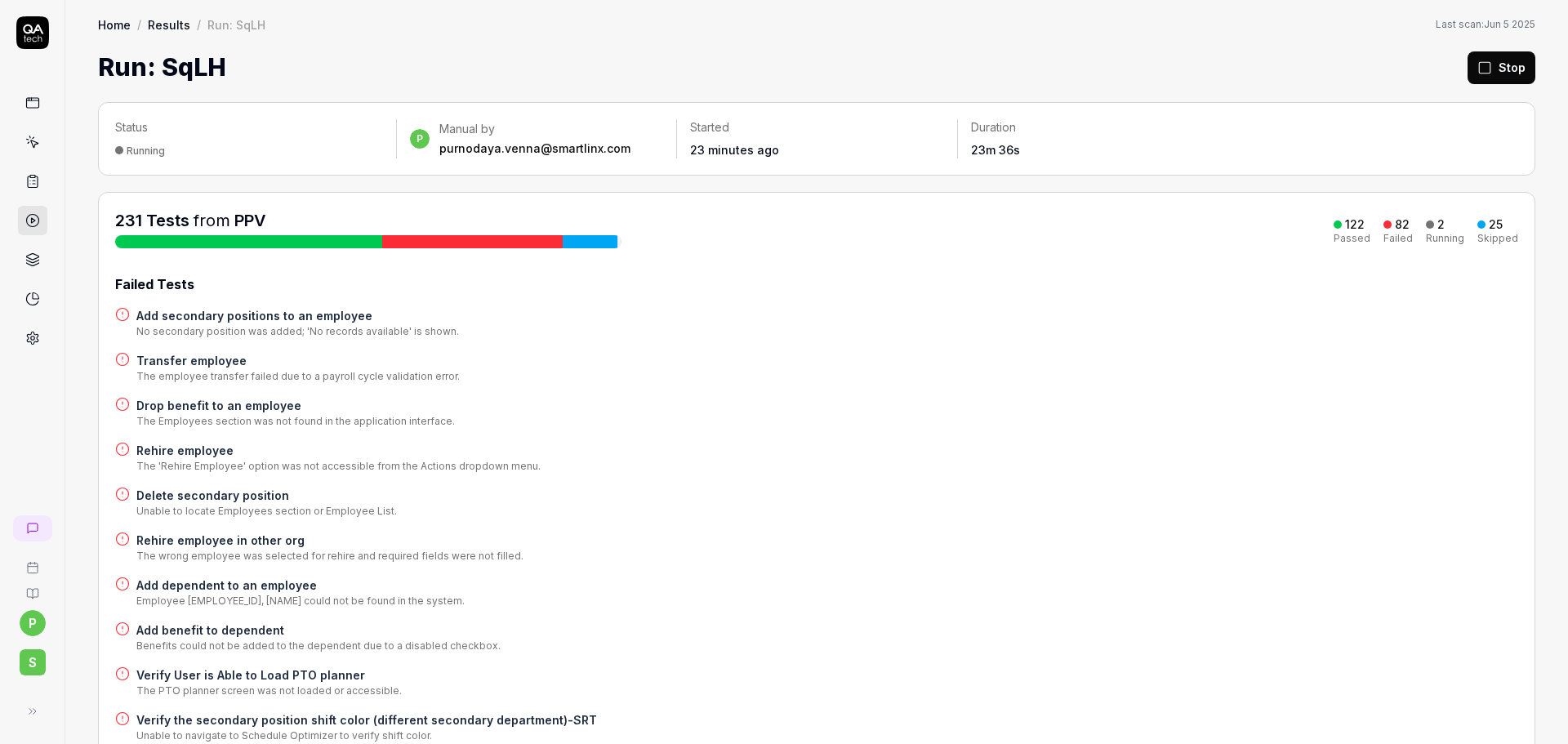 click on "Home / Results / Run: SqLH Home / Results / Run: SqLH Last scan:  Jun 5 2025 Run: SqLH Stop" at bounding box center [817, 42] 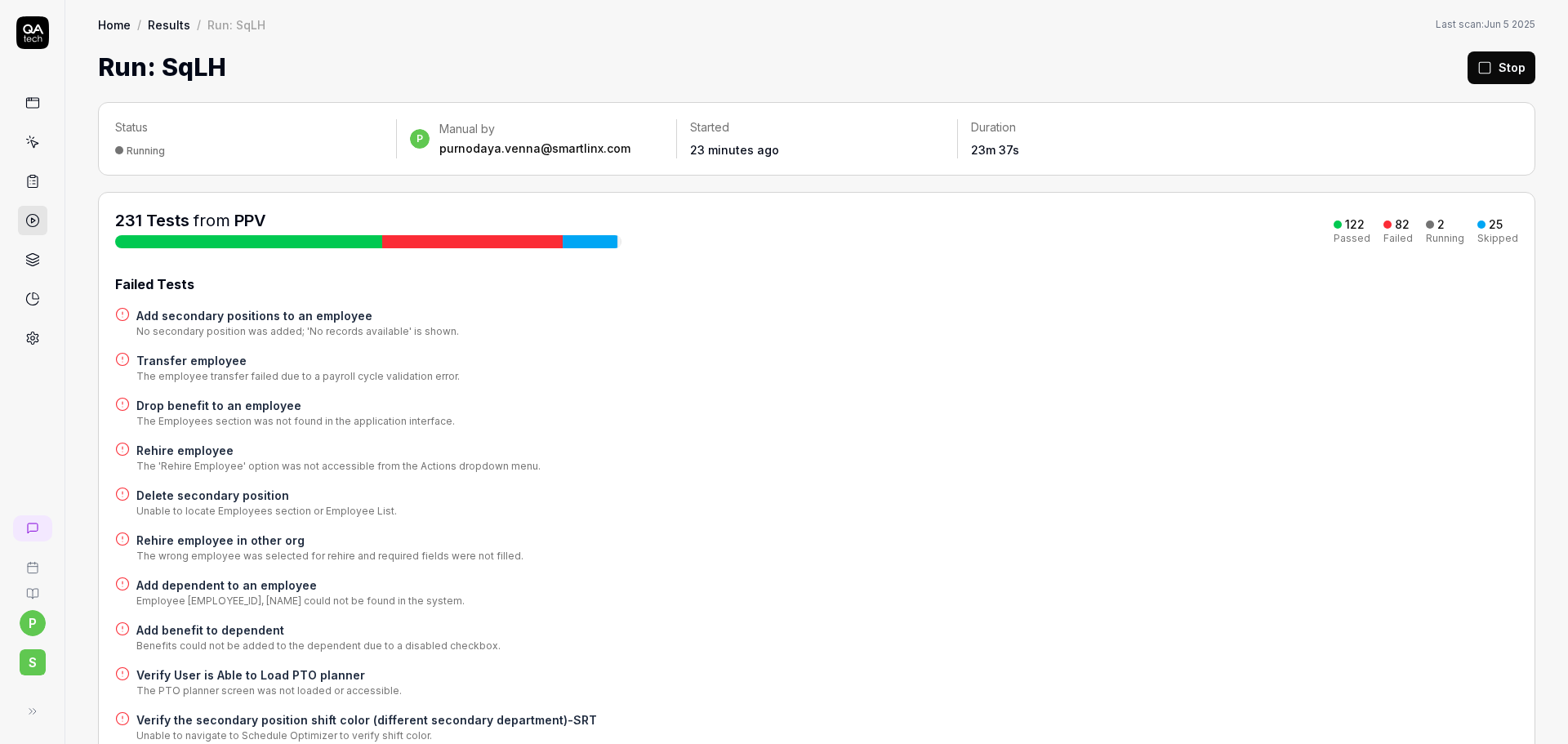 click on "231 Tests   from   PPV   122 Passed 82 Failed 2 Running 25 Skipped Failed Tests Add secondary positions to an employee No secondary position was added; 'No records available' is shown. Transfer employee The employee transfer failed due to a payroll cycle validation error. Drop benefit to an employee The Employees section was not found in the application interface. Rehire employee The 'Rehire Employee' option was not accessible from the Actions dropdown menu. Delete secondary position Unable to locate Employees section or Employee List. Rehire employee in other org The wrong employee was selected for rehire and required fields were not filled. Add dependent to an employee Employee 659PPV, Srikanth could not be found in the system. Add benefit to dependent Benefits could not be added to the dependent due to a disabled checkbox. Verify User is Able to Load PTO planner The PTO planner screen was not loaded or accessible. Verify the secondary position shift color (different secondary department)-SRT PBJ export" at bounding box center [817, 2093] 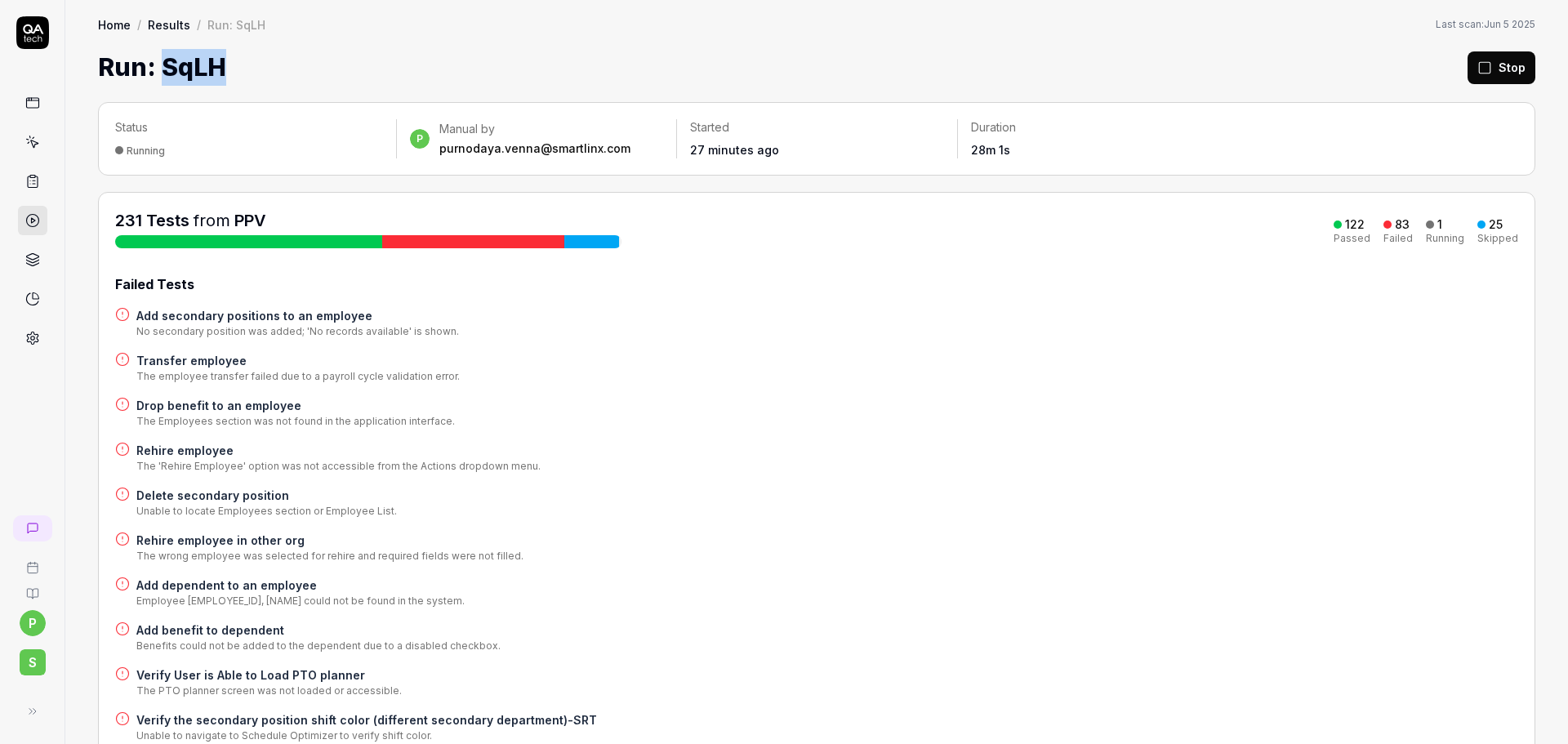 drag, startPoint x: 163, startPoint y: 68, endPoint x: 220, endPoint y: 72, distance: 57.14018 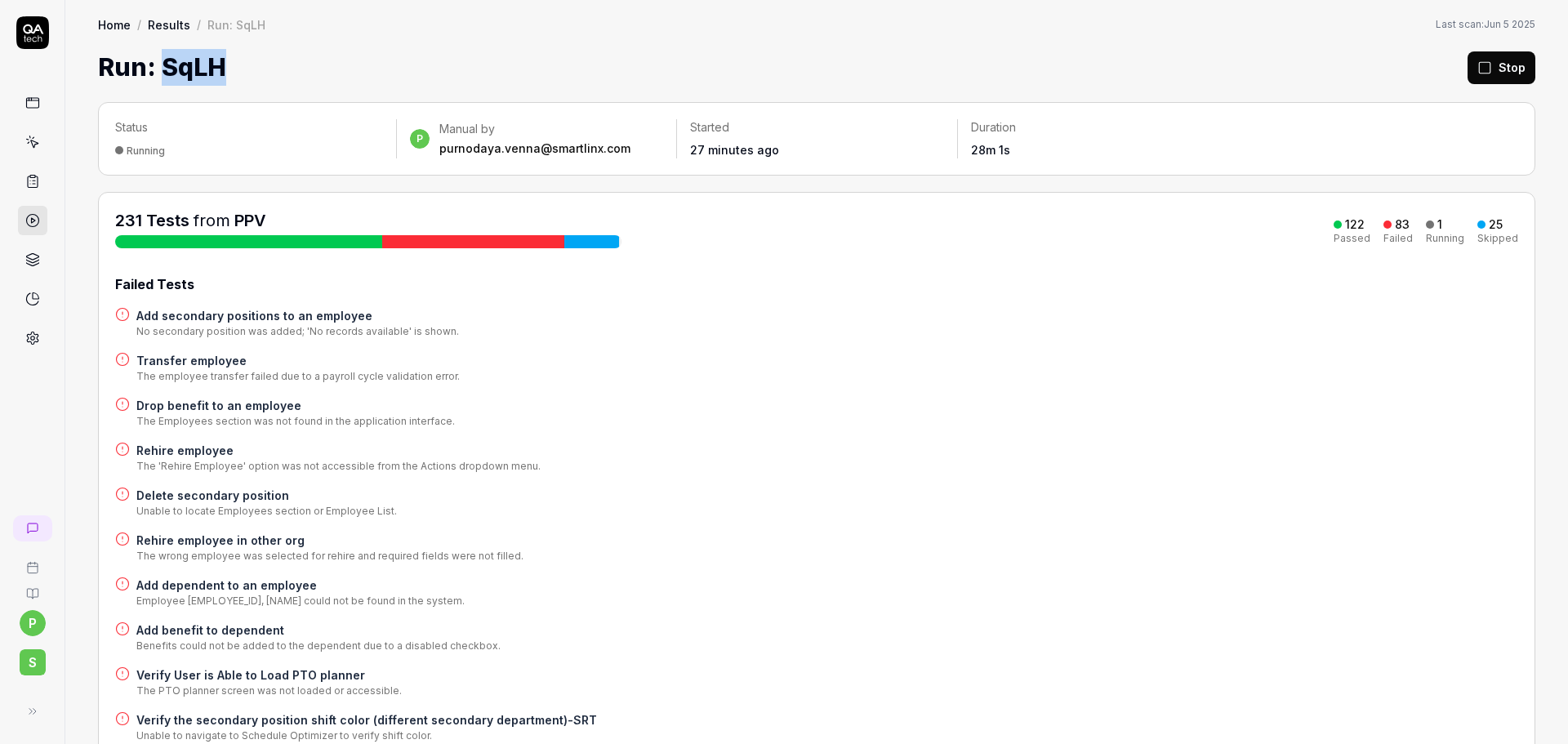 copy on "SqLH" 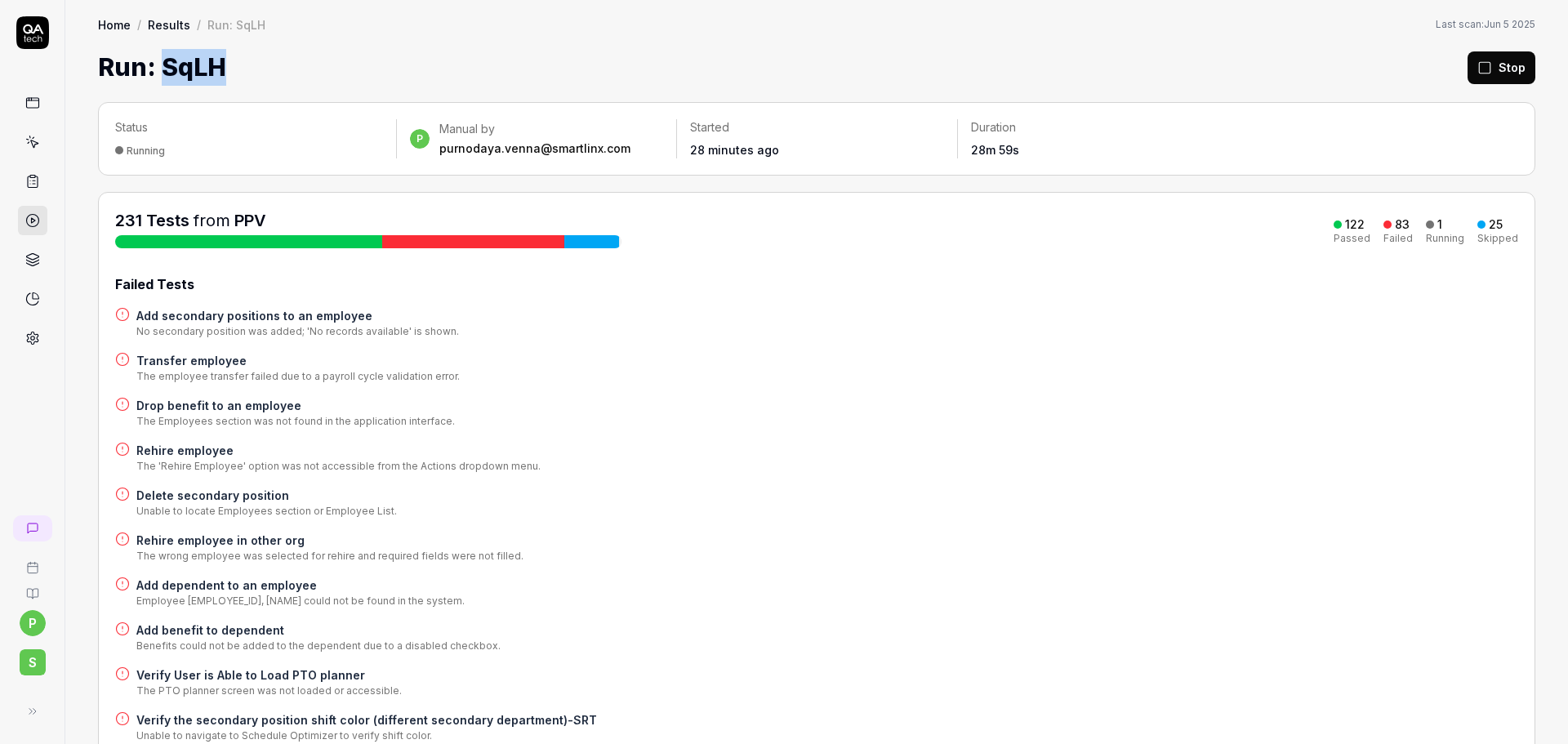 click on "231 Tests   from   PPV   122 Passed 83 Failed 1 Running 25 Skipped" at bounding box center (817, 229) 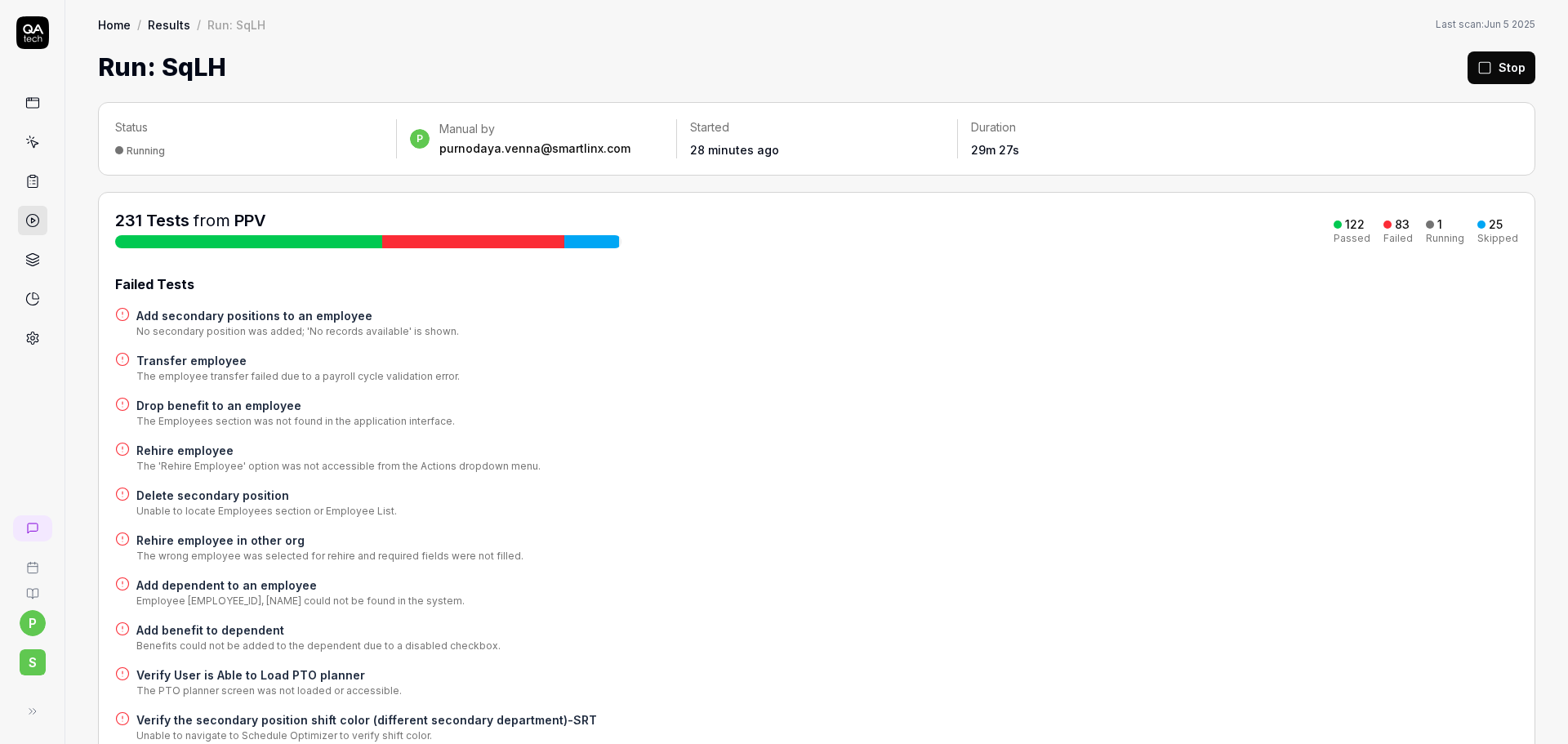 click on "231 Tests   from   PPV   122 Passed 83 Failed 1 Running 25 Skipped Failed Tests Add secondary positions to an employee No secondary position was added; 'No records available' is shown. Transfer employee The employee transfer failed due to a payroll cycle validation error. Drop benefit to an employee The Employees section was not found in the application interface. Rehire employee The 'Rehire Employee' option was not accessible from the Actions dropdown menu. Delete secondary position Unable to locate Employees section or Employee List. Rehire employee in other org The wrong employee was selected for rehire and required fields were not filled. Add dependent to an employee Employee 659PPV, Srikanth could not be found in the system. Add benefit to dependent Benefits could not be added to the dependent due to a disabled checkbox. Verify User is Able to Load PTO planner The PTO planner screen was not loaded or accessible. Verify the secondary position shift color (different secondary department)-SRT PBJ export" at bounding box center (817, 2115) 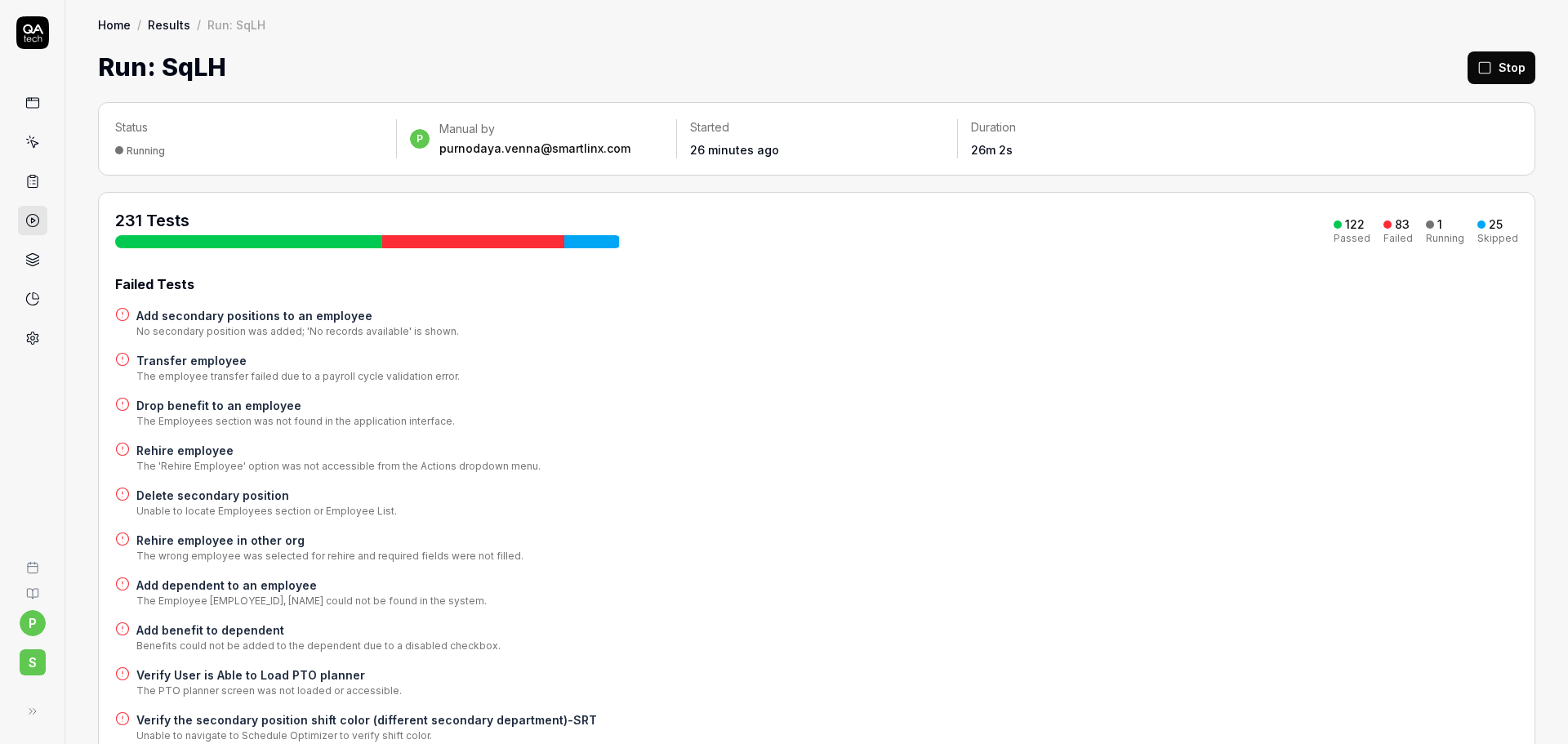 scroll, scrollTop: 0, scrollLeft: 0, axis: both 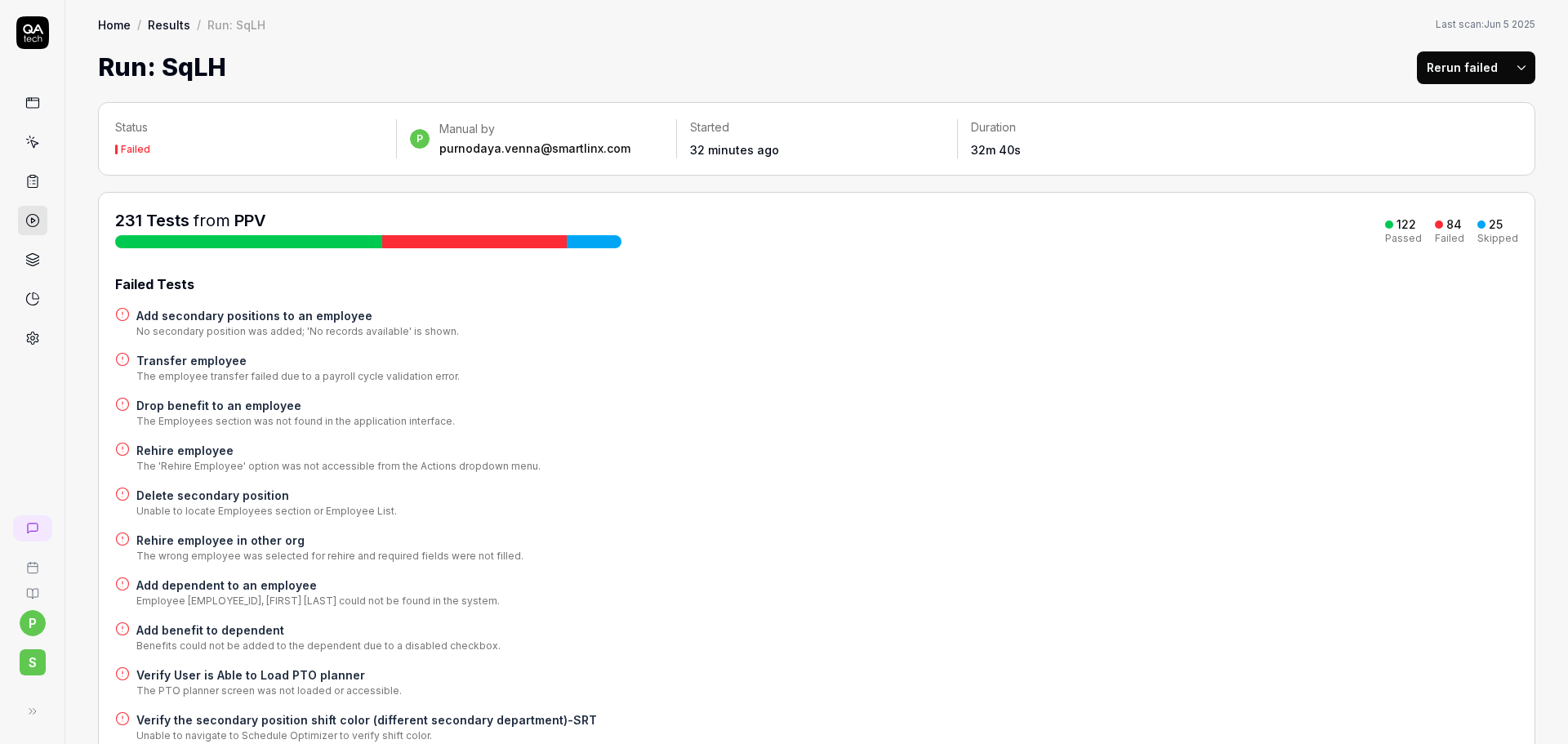 click on "122" at bounding box center [1406, 225] 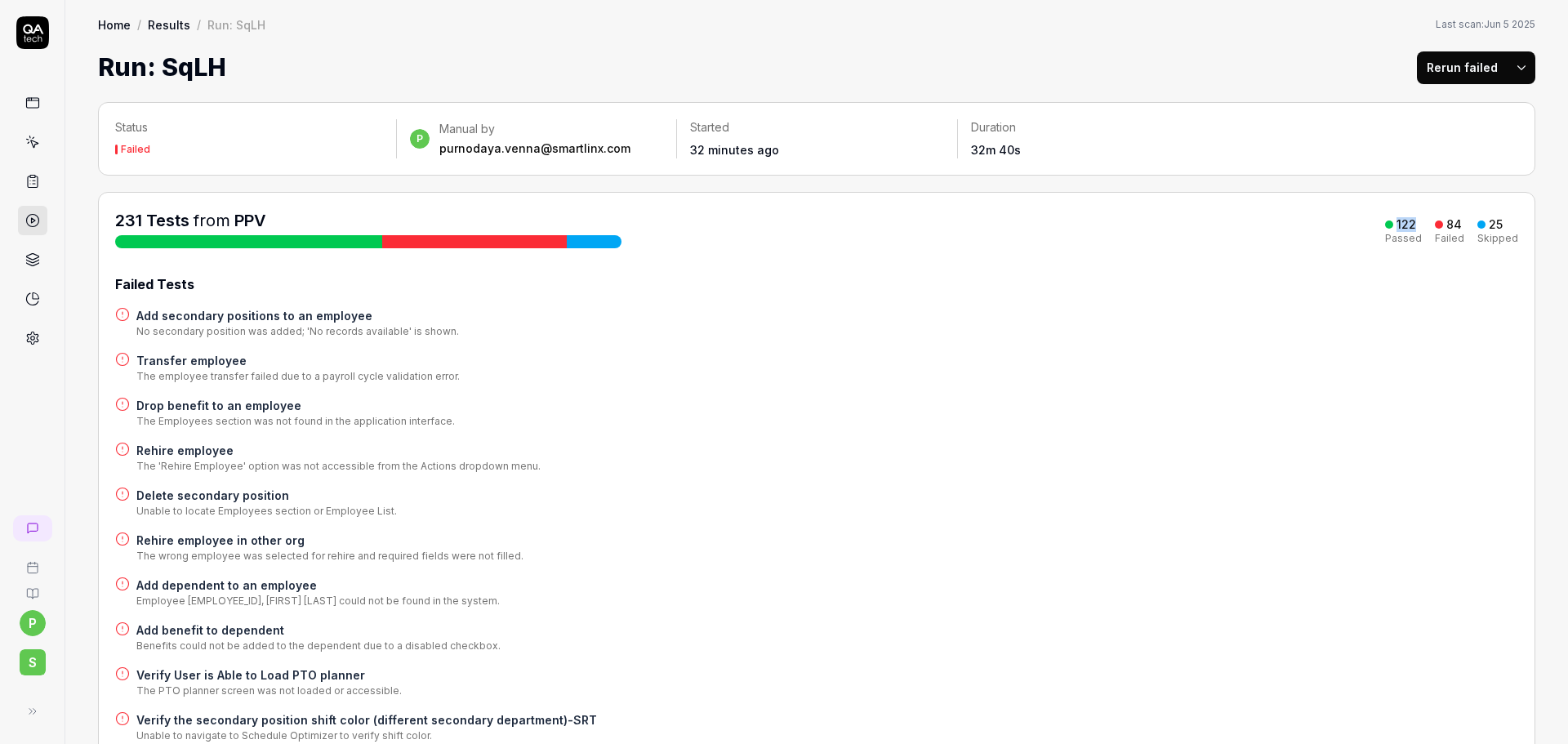 click on "122" at bounding box center [1406, 225] 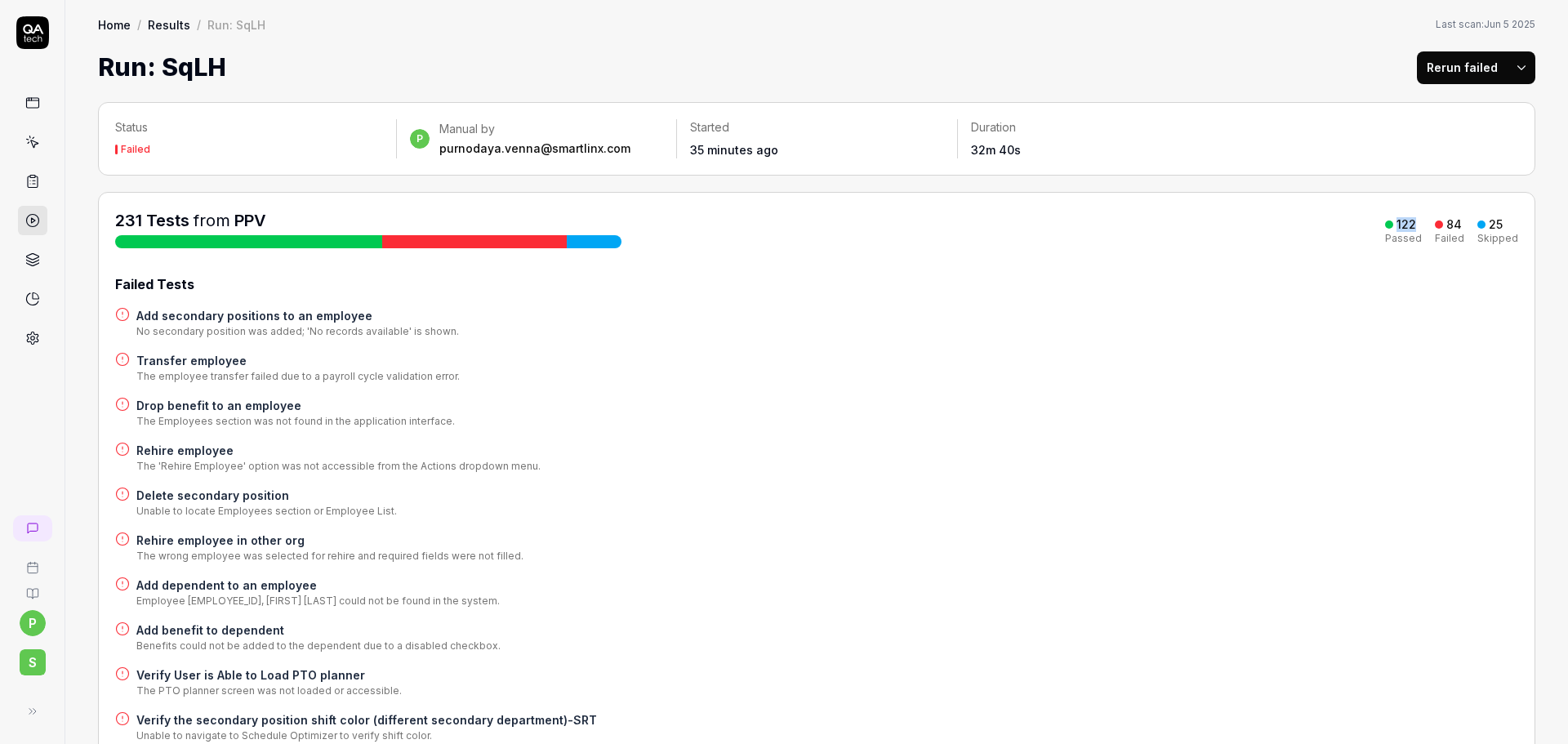 click on "84" at bounding box center (1454, 225) 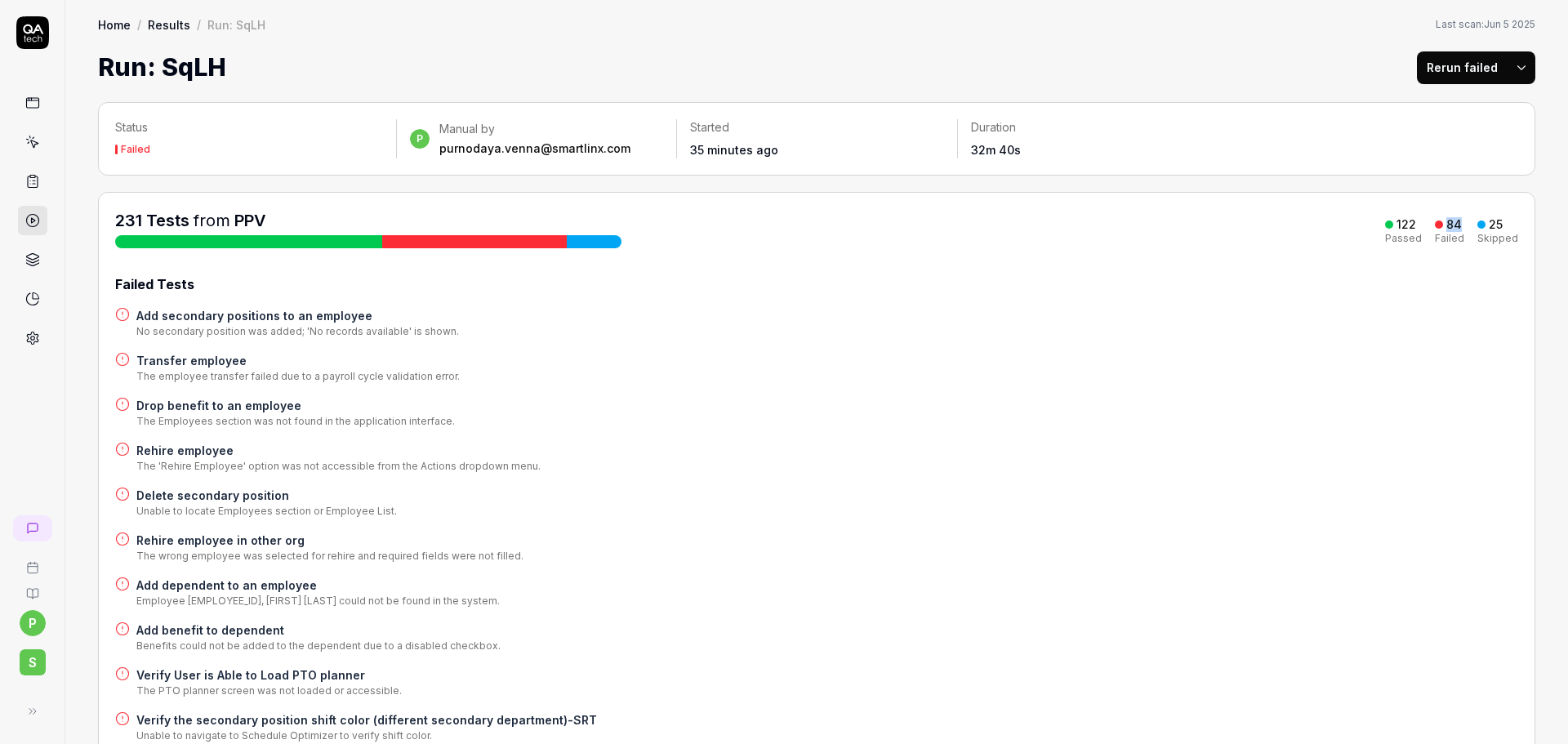 click on "84" at bounding box center (1454, 225) 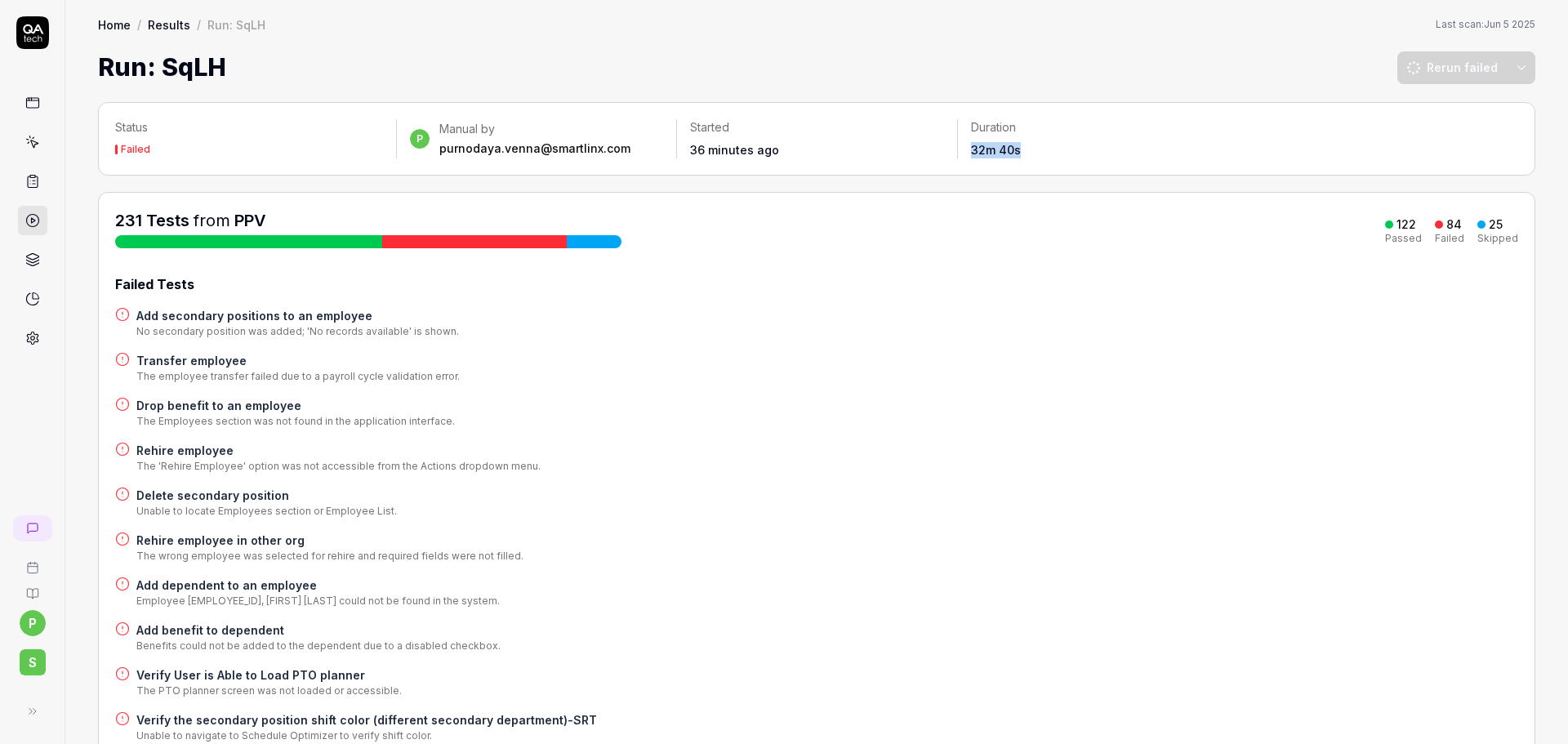 drag, startPoint x: 961, startPoint y: 151, endPoint x: 1018, endPoint y: 150, distance: 57.00877 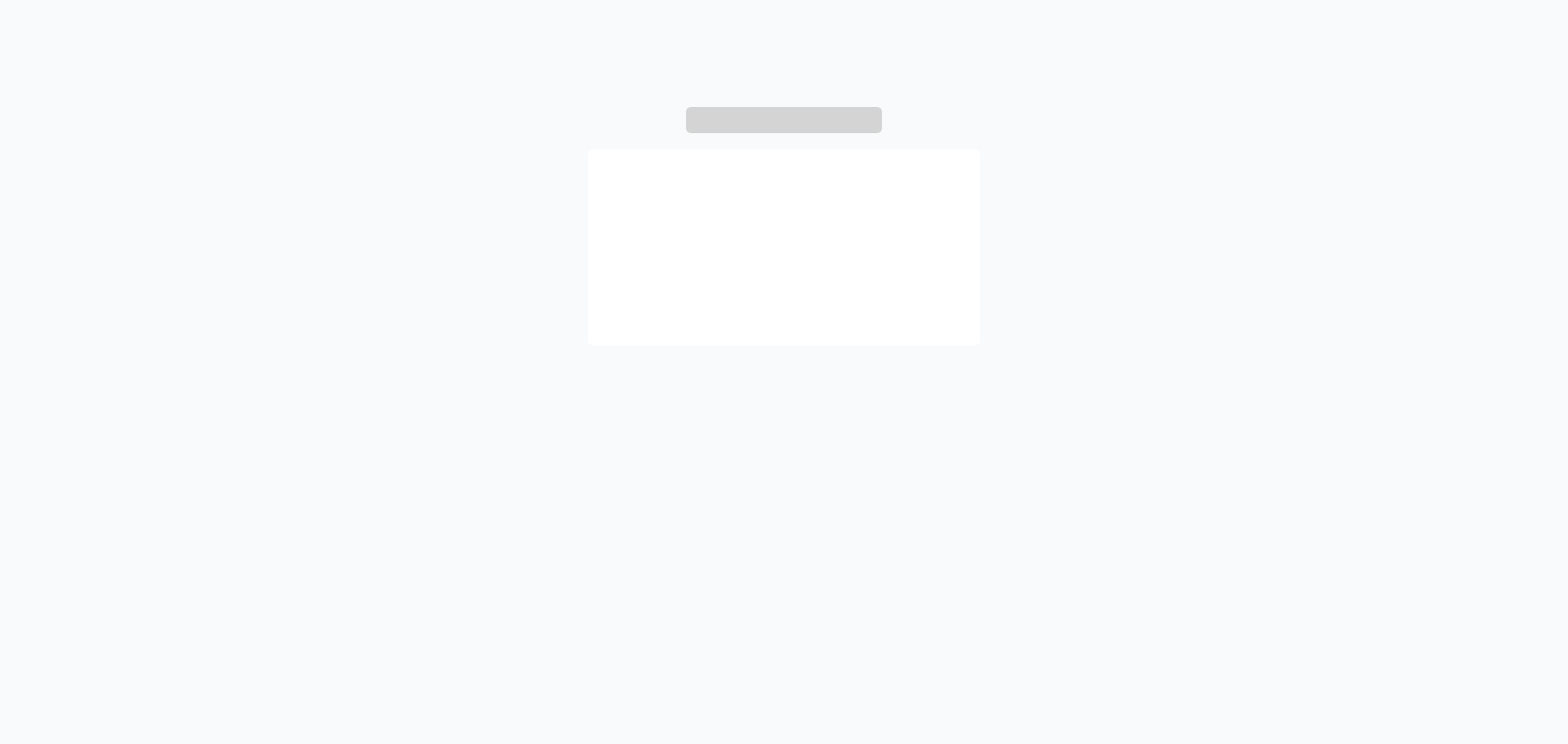 scroll, scrollTop: 0, scrollLeft: 0, axis: both 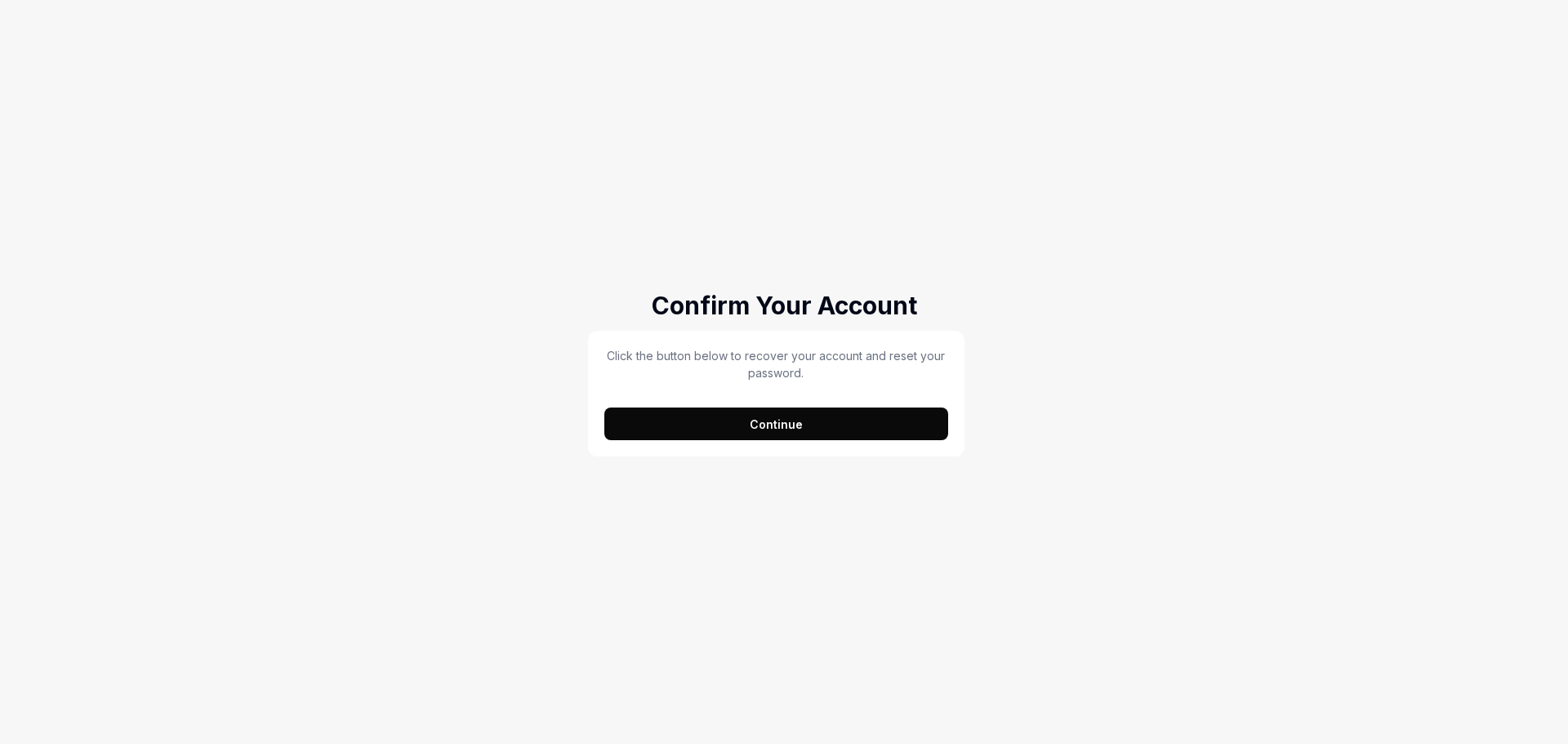 click on "Continue" at bounding box center [776, 424] 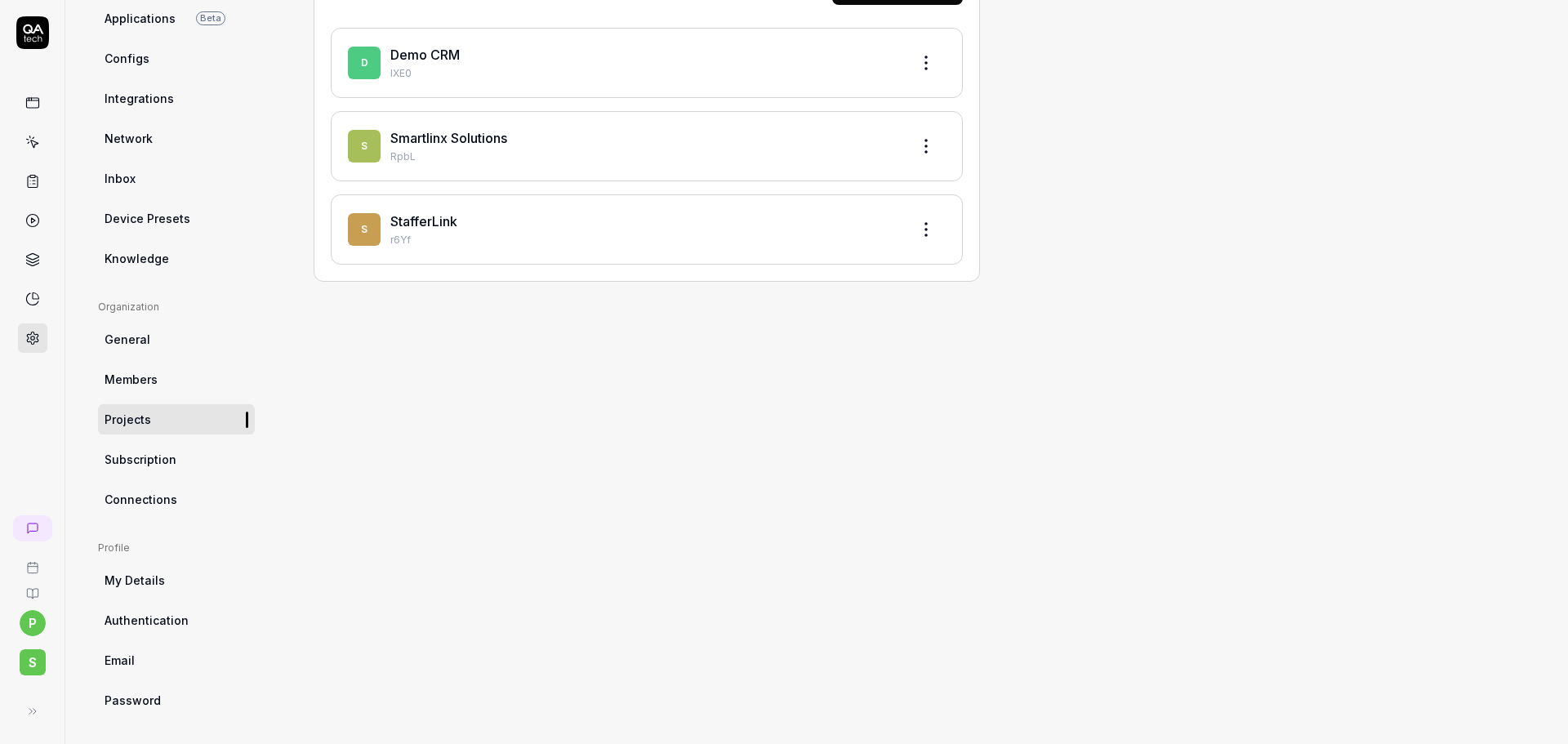 scroll, scrollTop: 184, scrollLeft: 0, axis: vertical 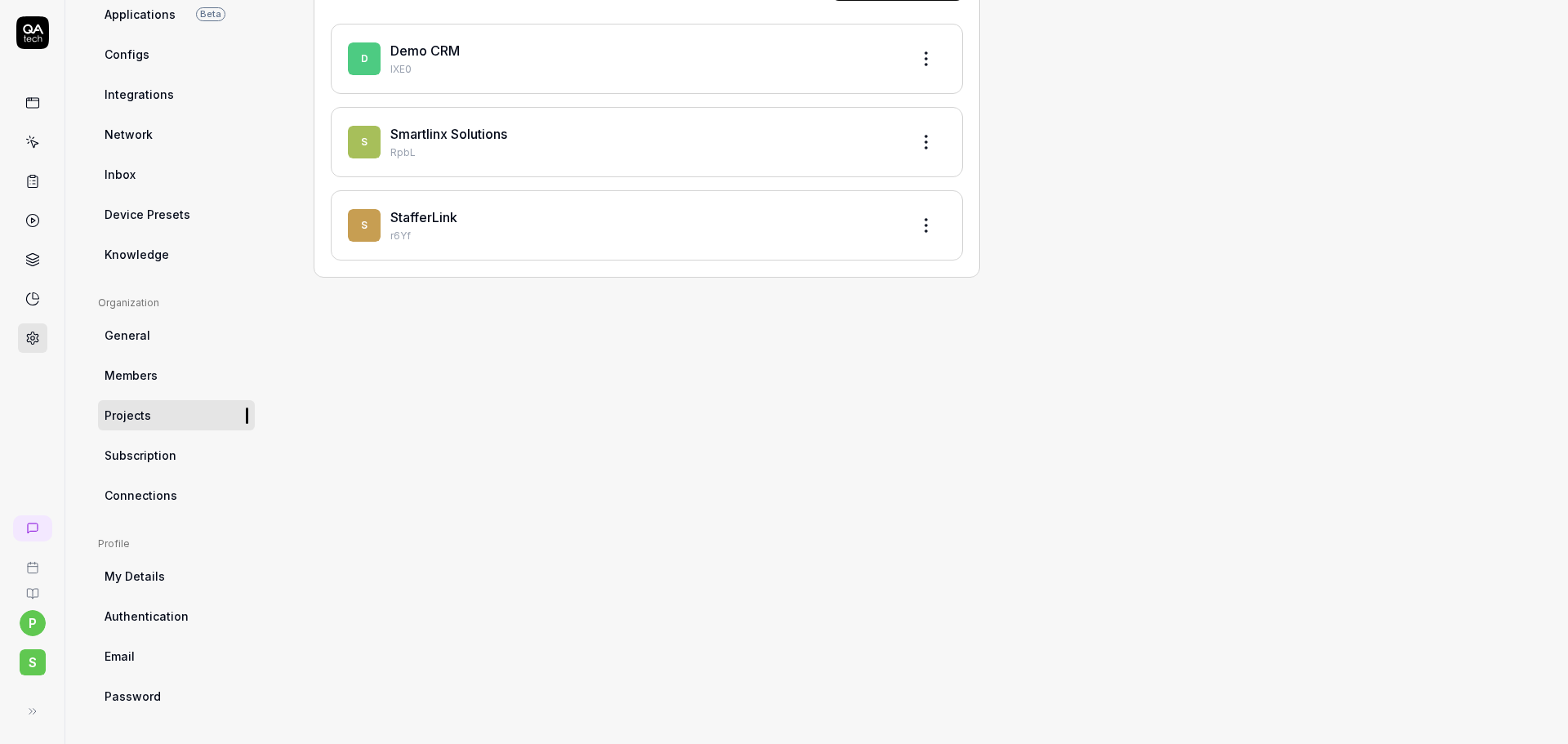 click on "Password" at bounding box center [176, 696] 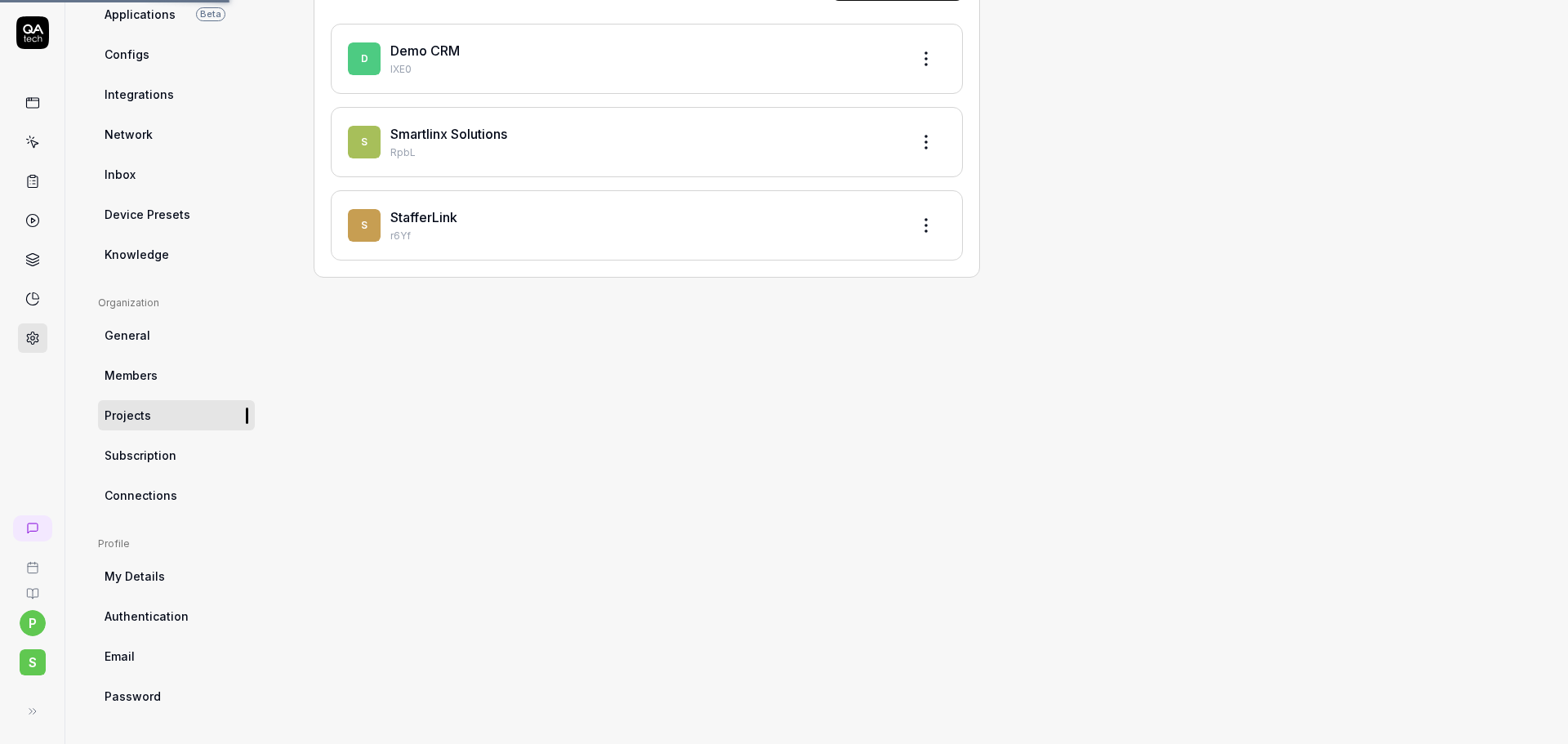 scroll, scrollTop: 118, scrollLeft: 0, axis: vertical 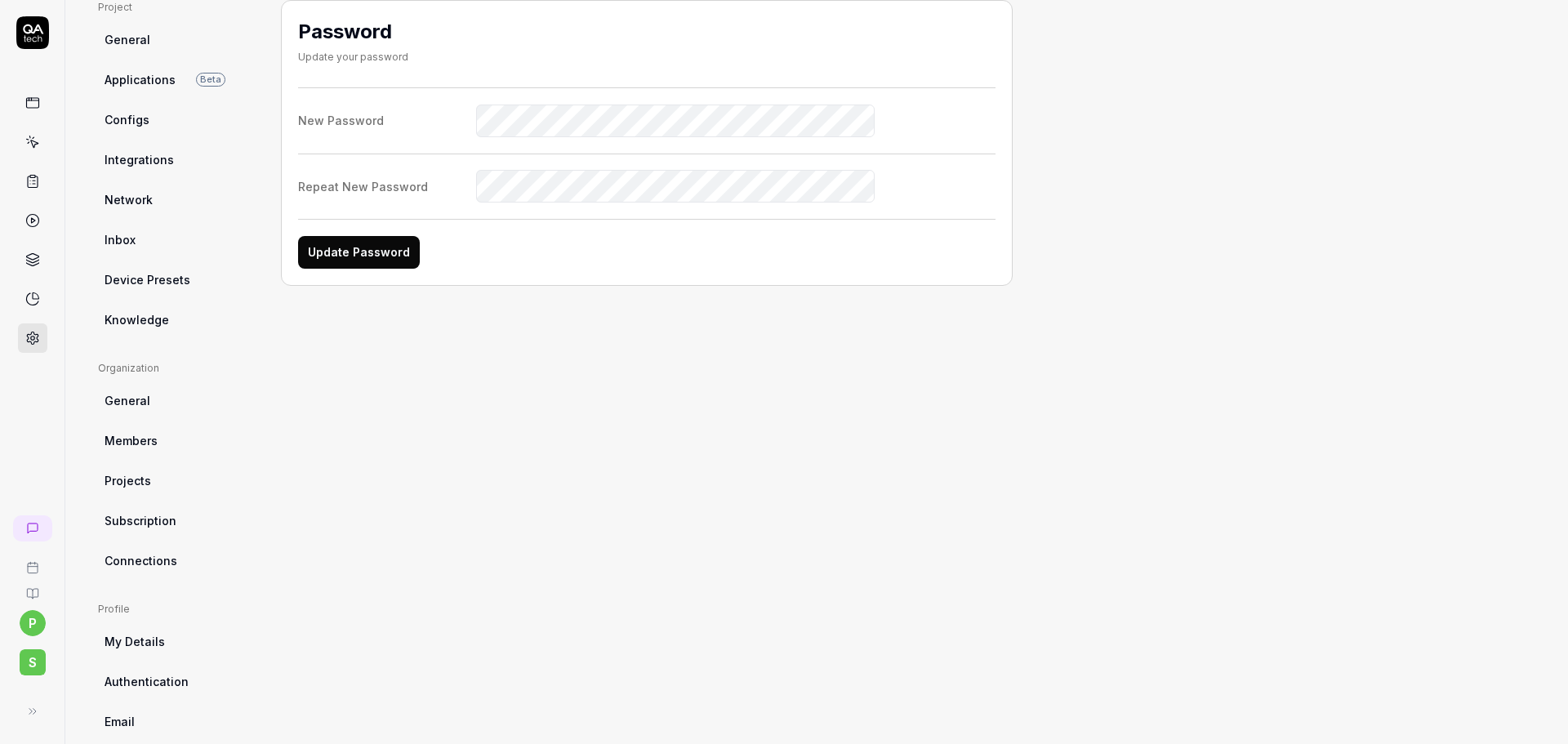 click on "New Password" at bounding box center [384, 120] 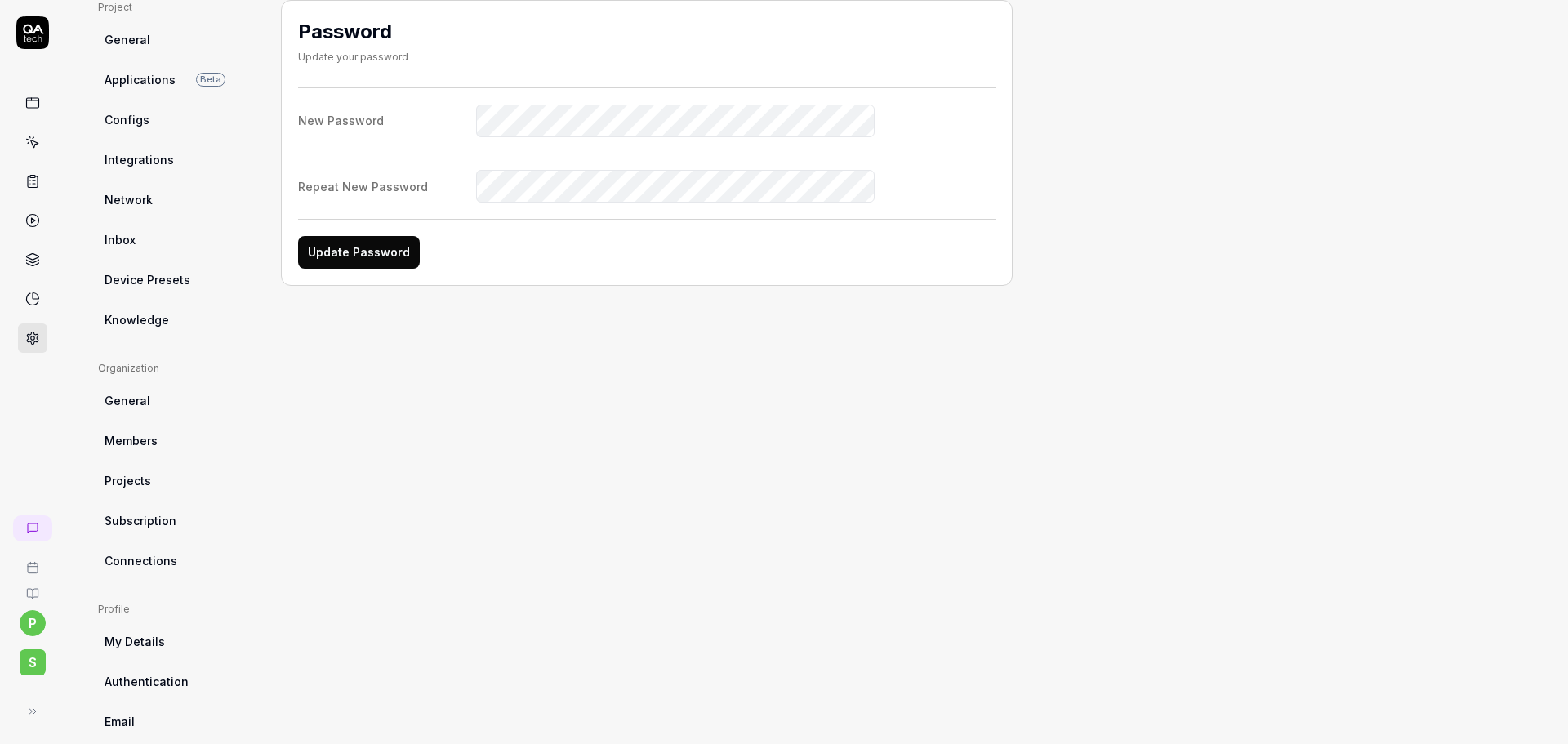 click on "Update Password" at bounding box center (359, 252) 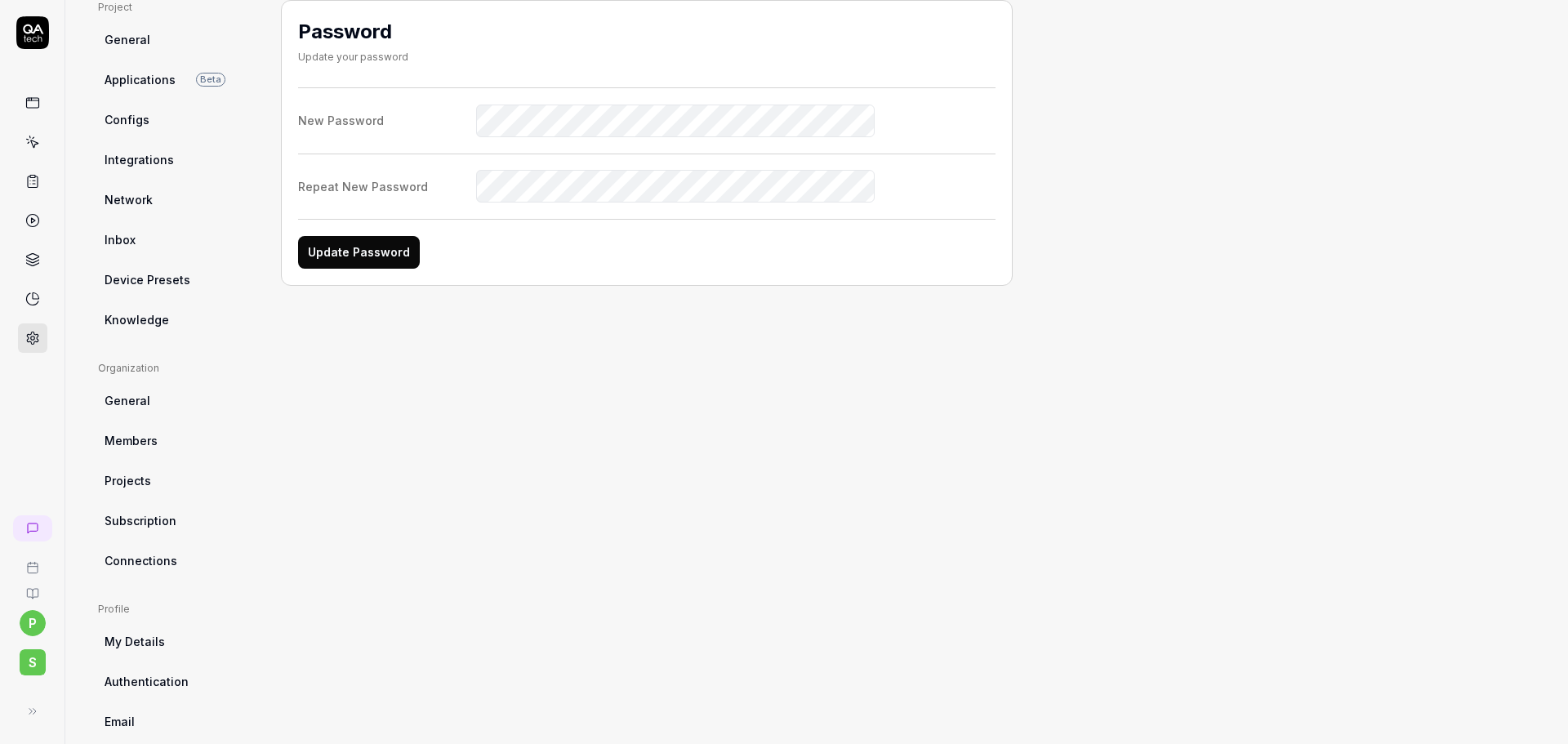 click on "Update Password" at bounding box center (359, 252) 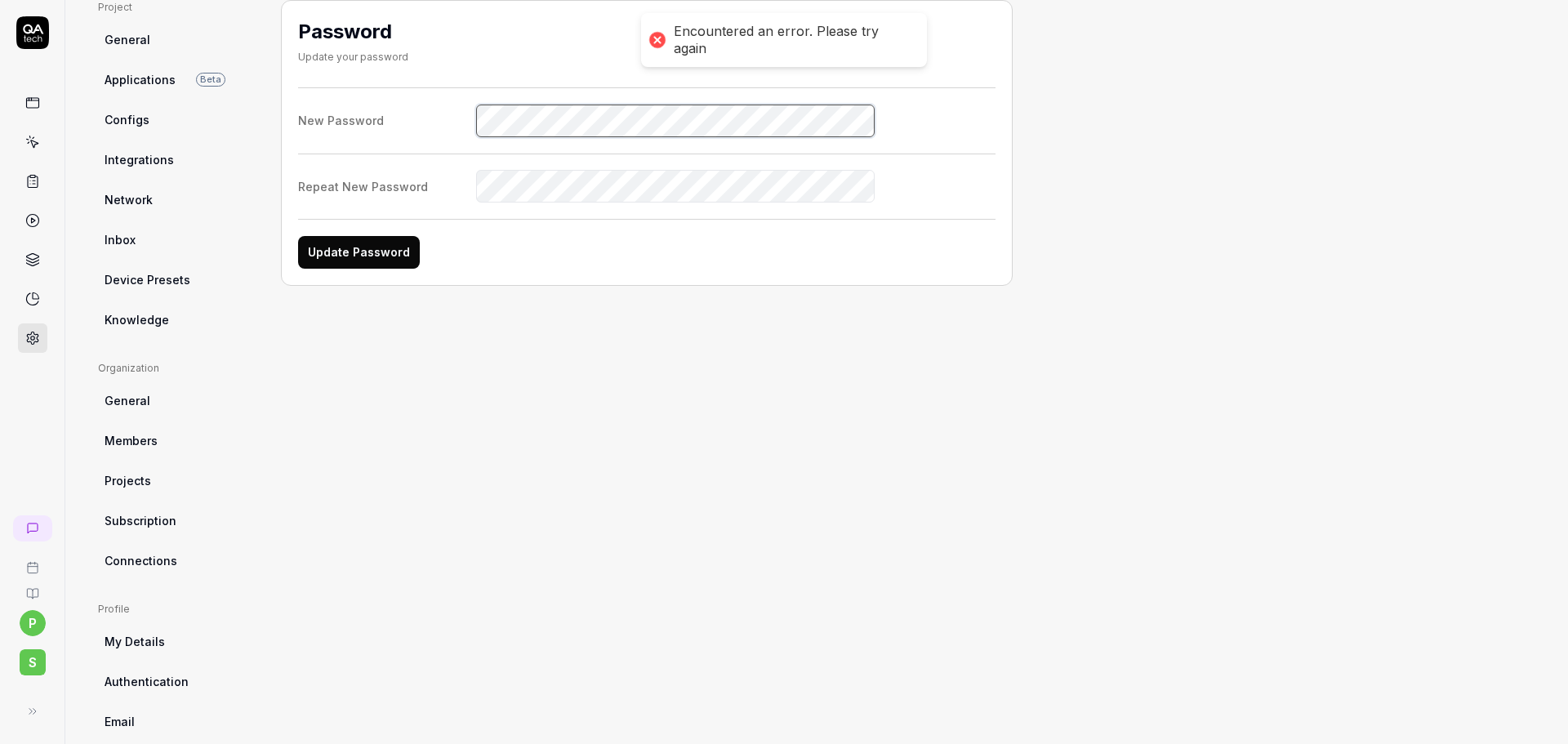 click on "New Password" at bounding box center [647, 121] 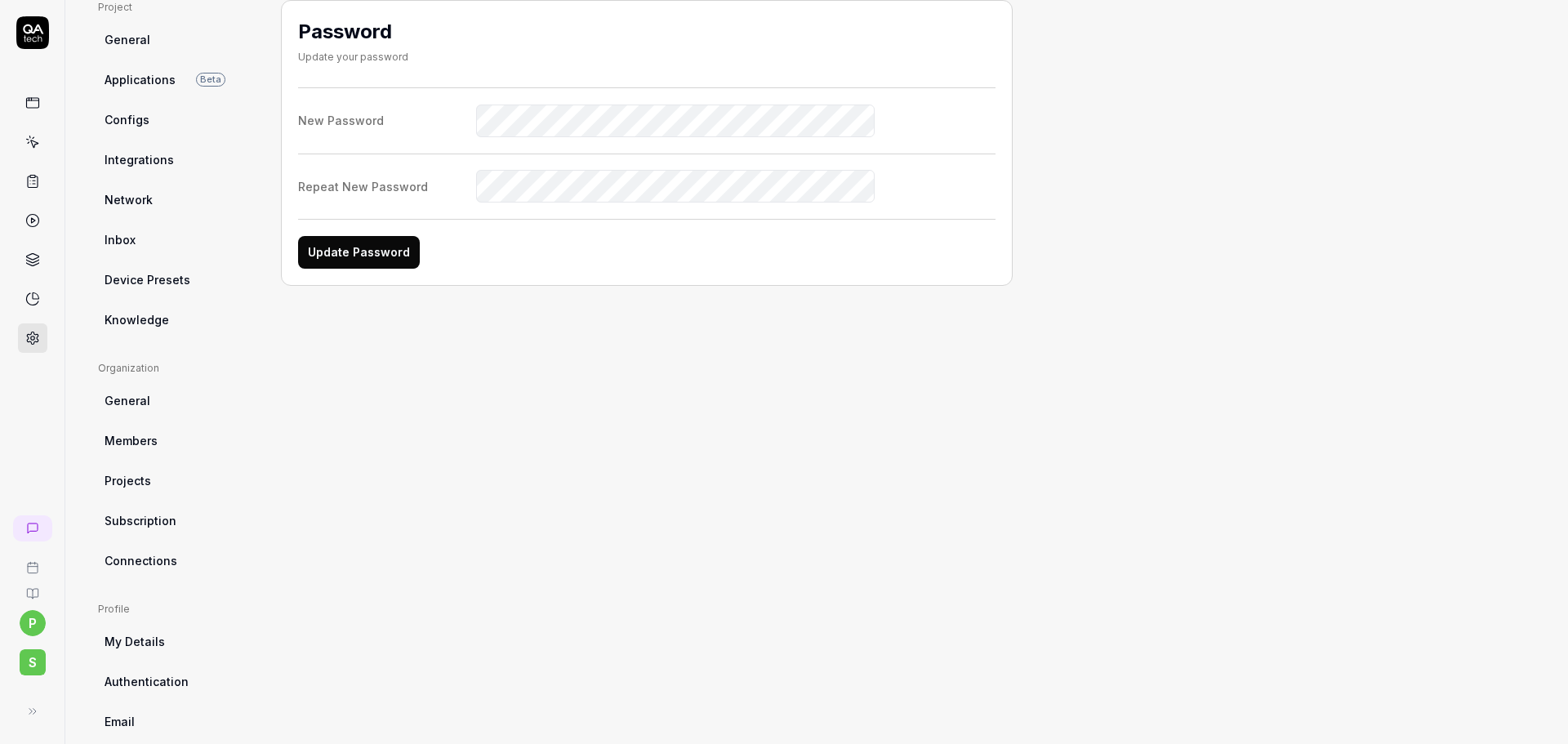 click on "New Password Repeat New Password Update Password" at bounding box center (647, 178) 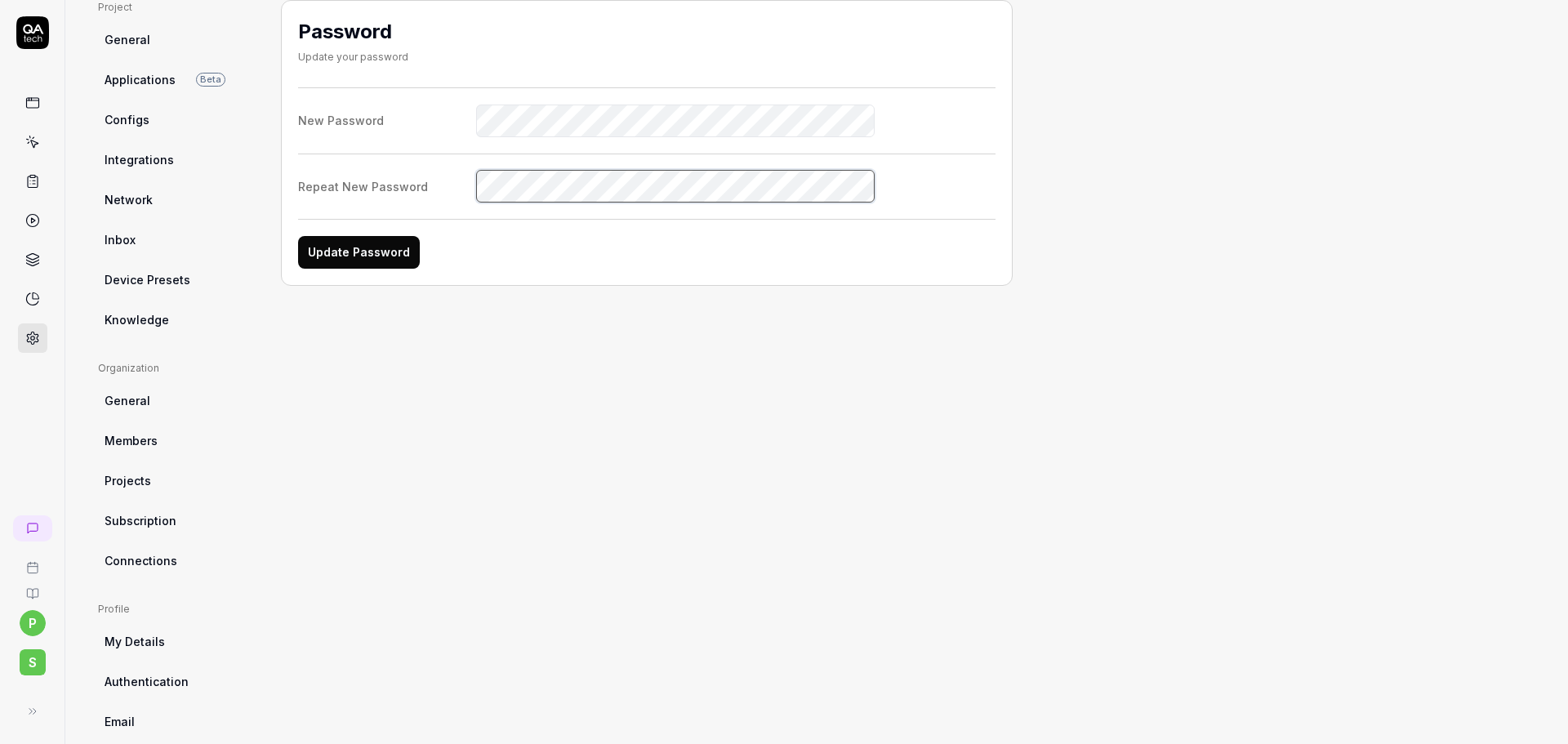 click on "Update Password" at bounding box center [359, 252] 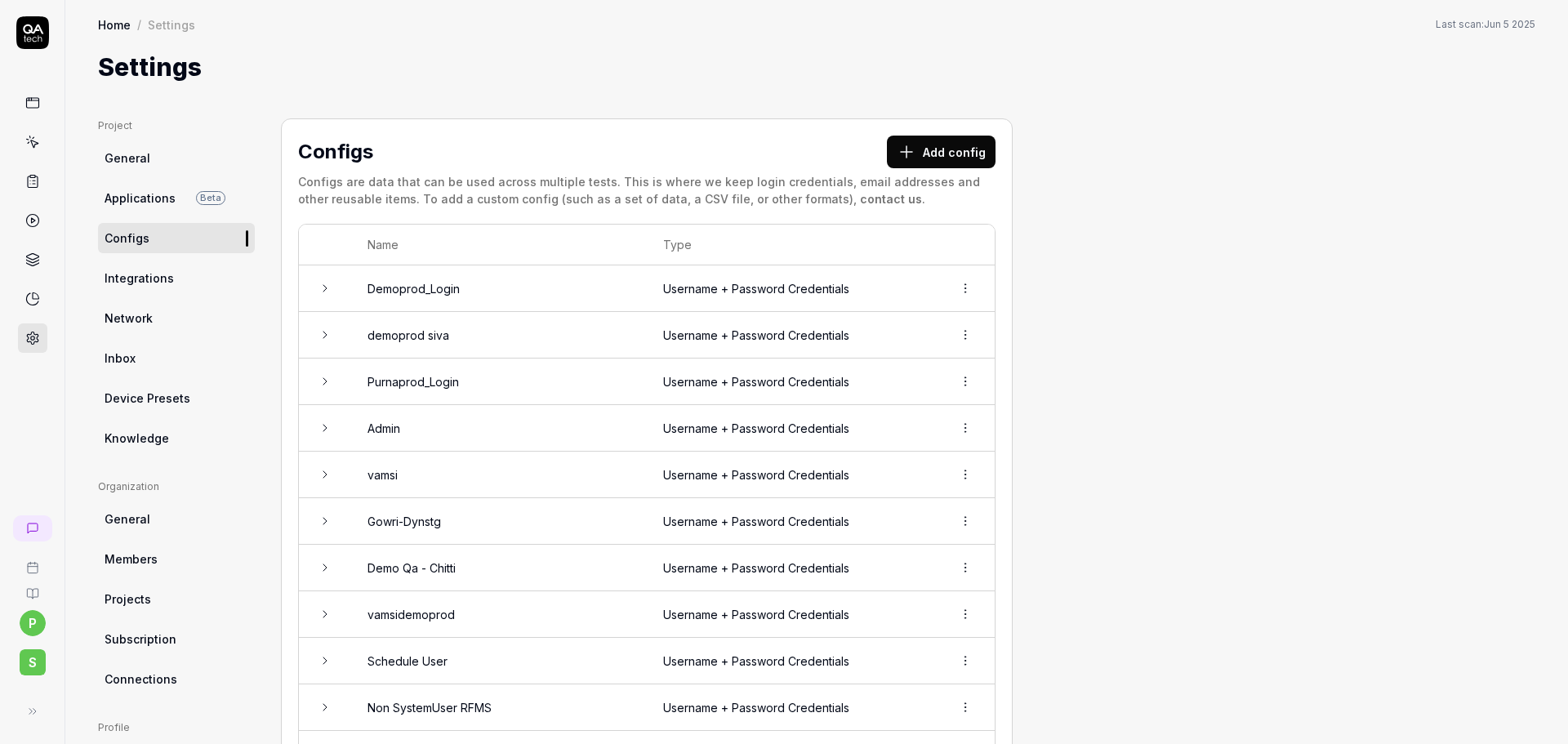 scroll, scrollTop: 0, scrollLeft: 0, axis: both 